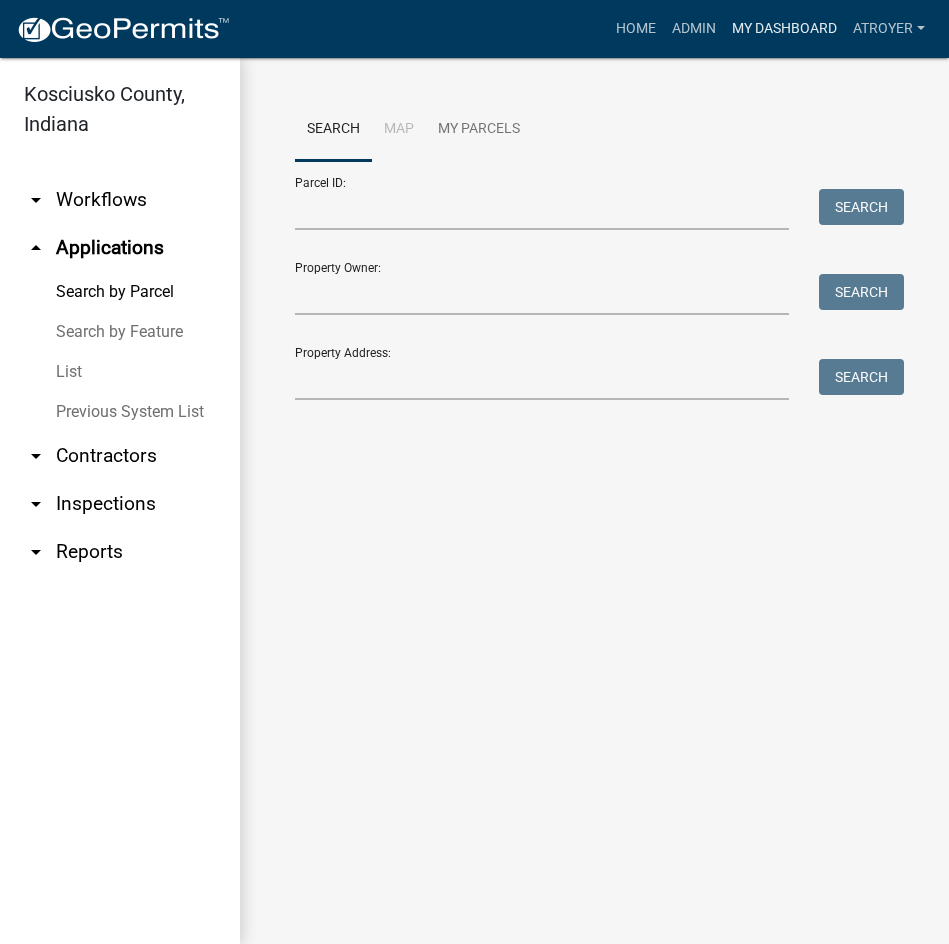 scroll, scrollTop: 0, scrollLeft: 0, axis: both 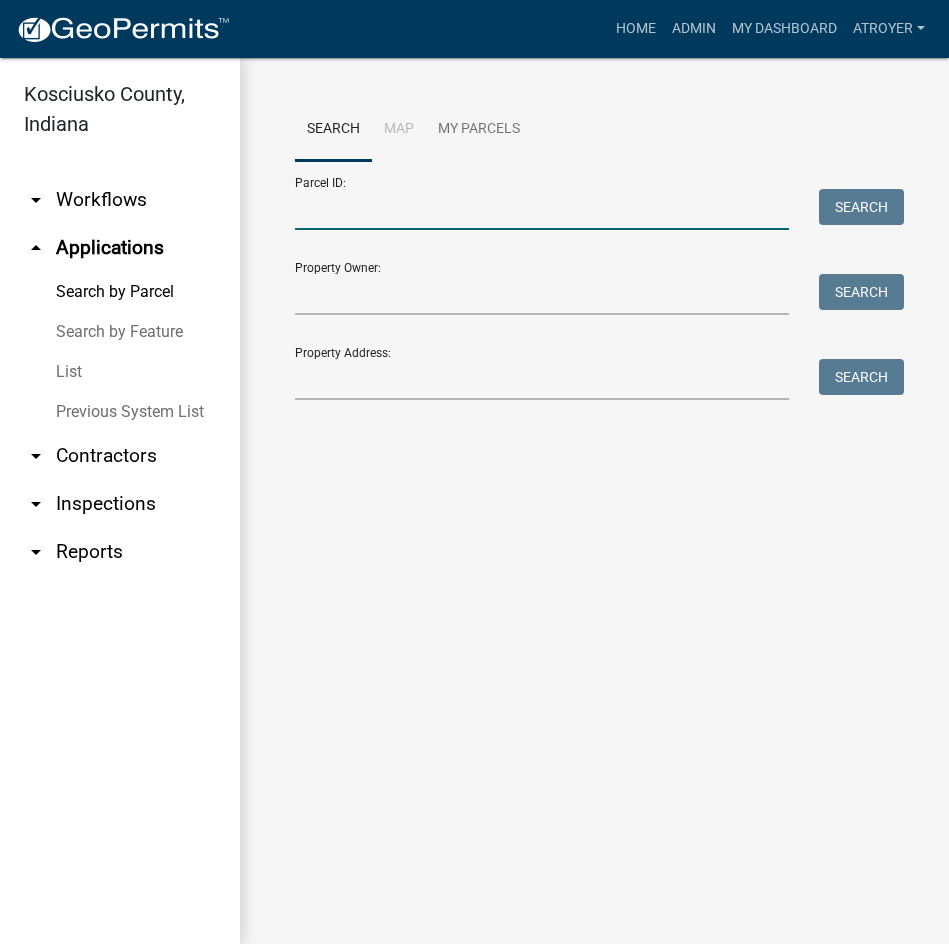 click on "Parcel ID:" at bounding box center (542, 209) 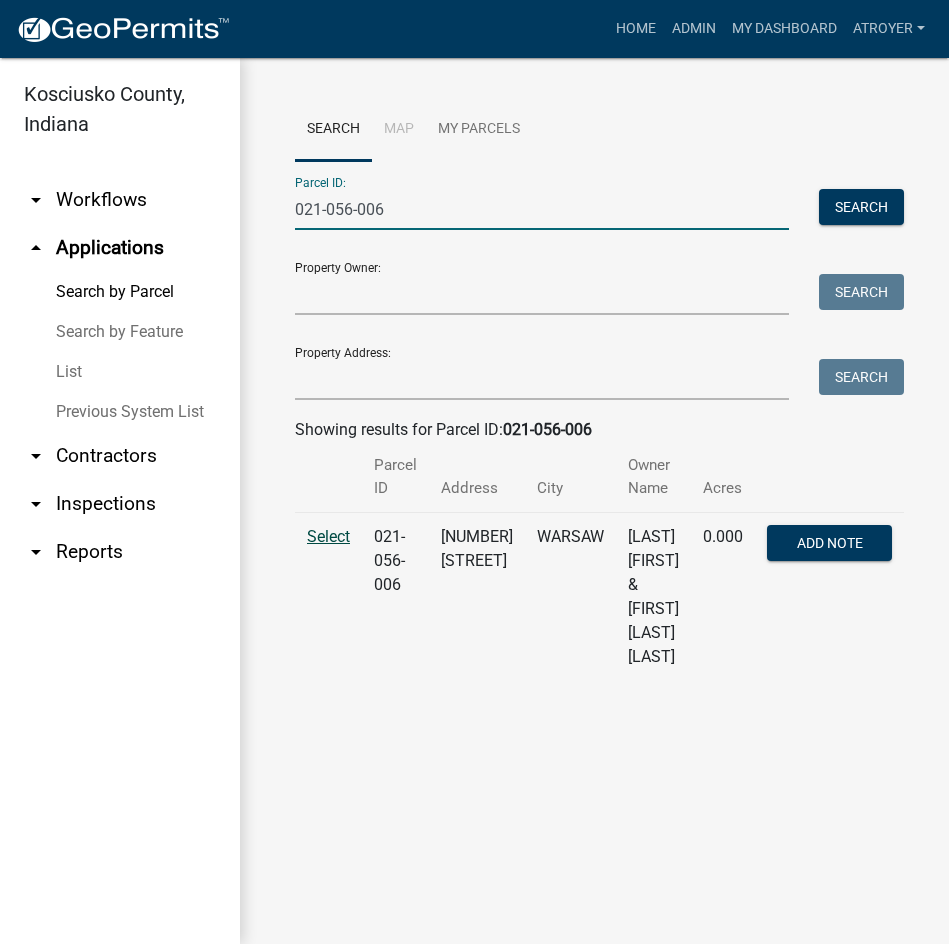 type on "021-056-006" 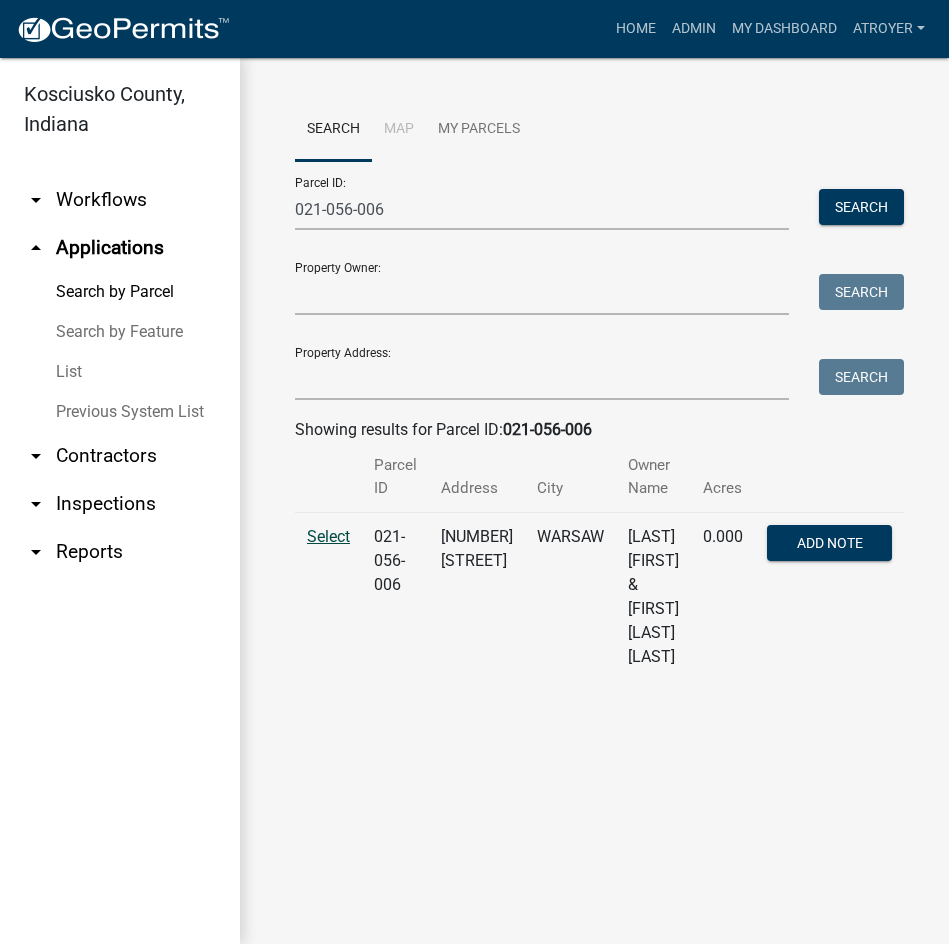 click on "Select" at bounding box center (328, 536) 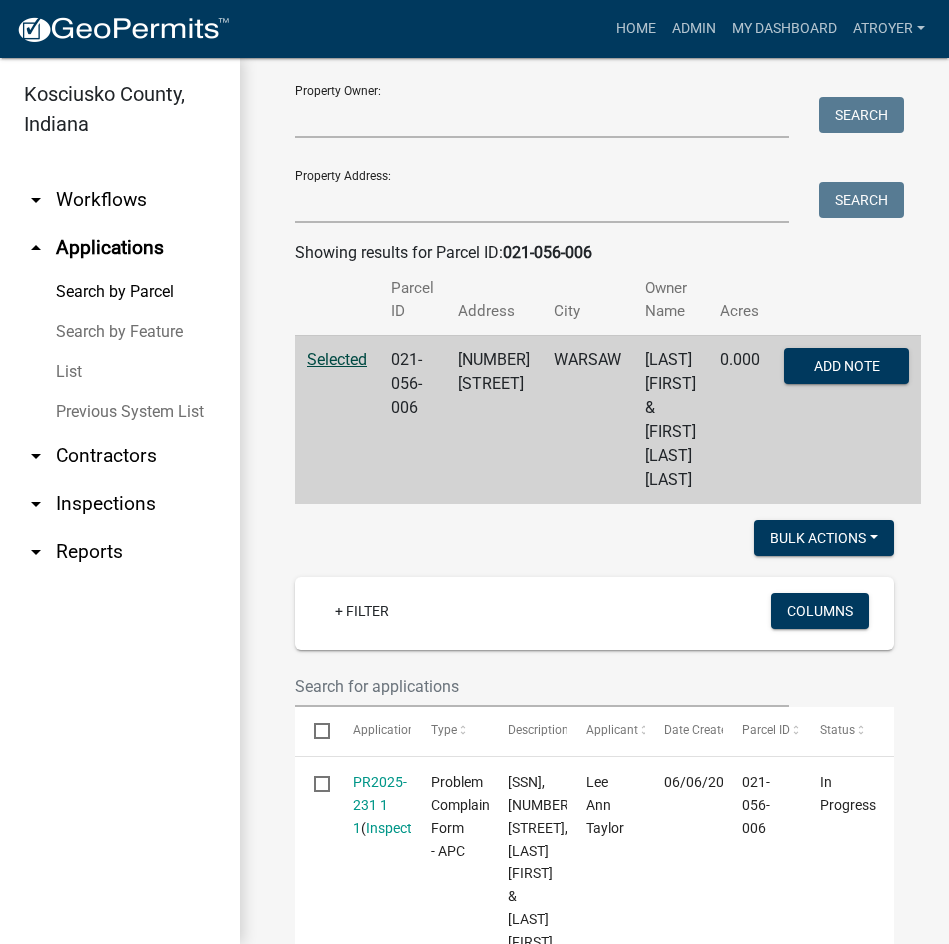 scroll, scrollTop: 500, scrollLeft: 0, axis: vertical 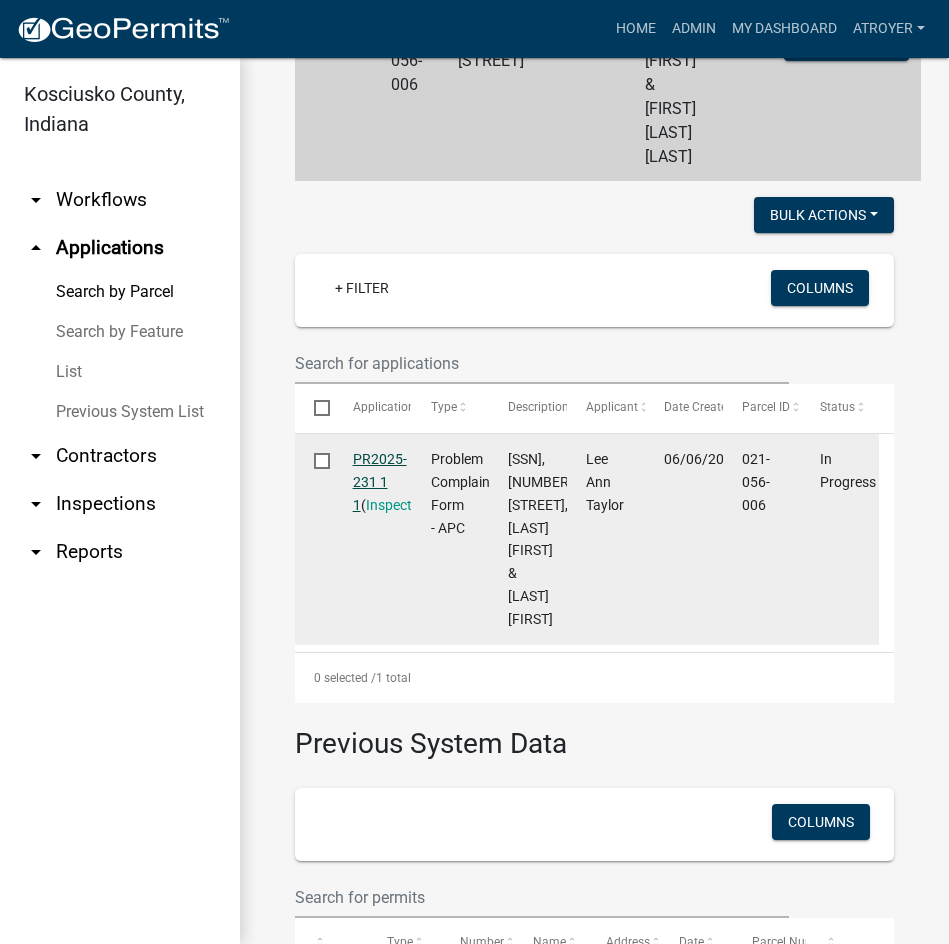 click on "PR2025-231 1 1" 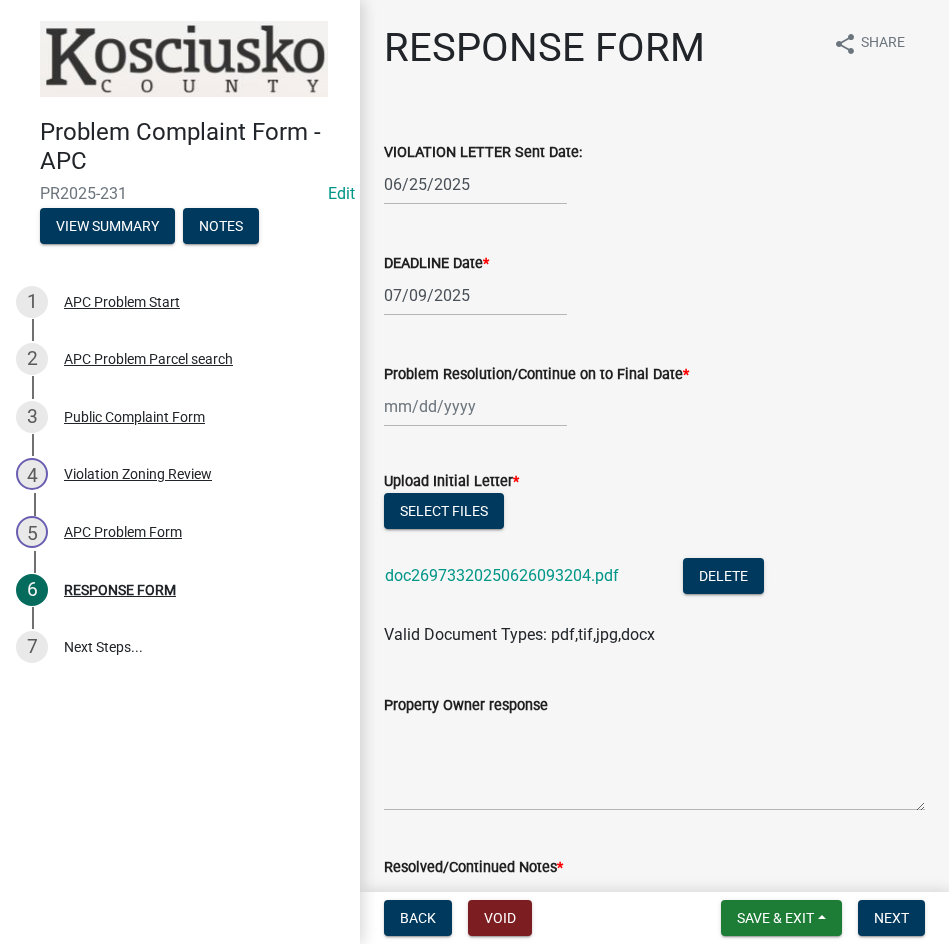 click on "06/25/2025" 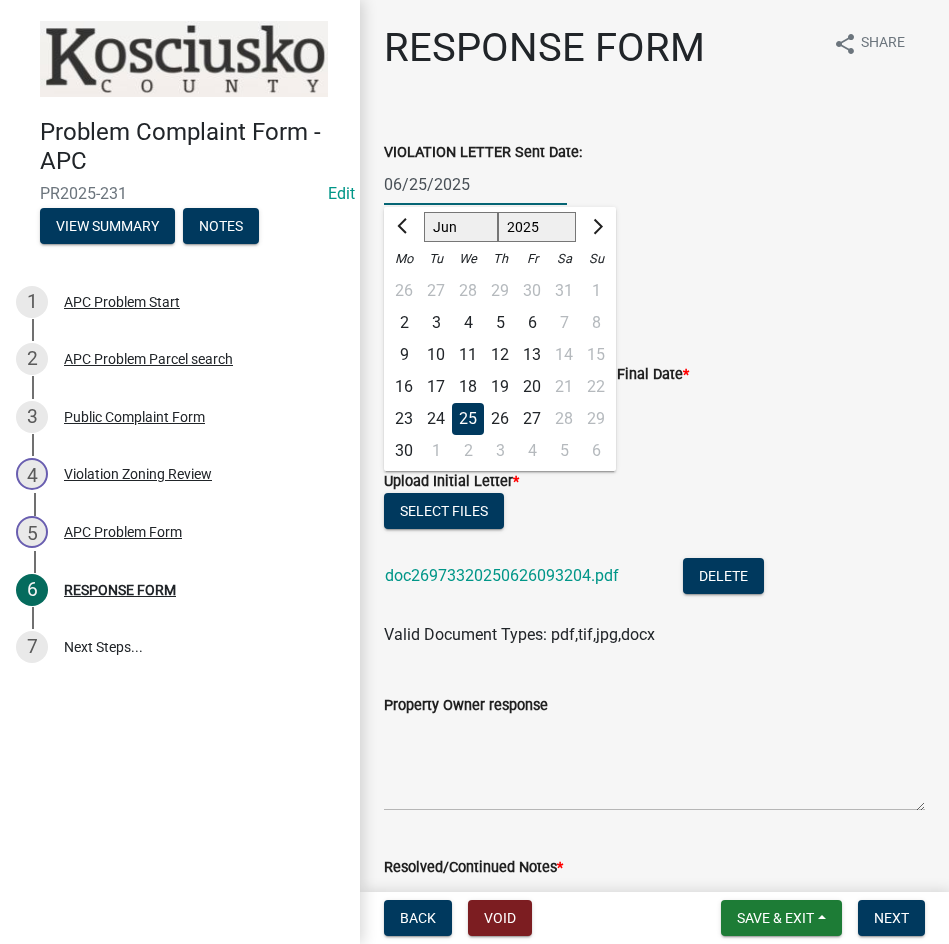 click on "Jan Feb Mar Apr May Jun Jul Aug Sep Oct Nov Dec" 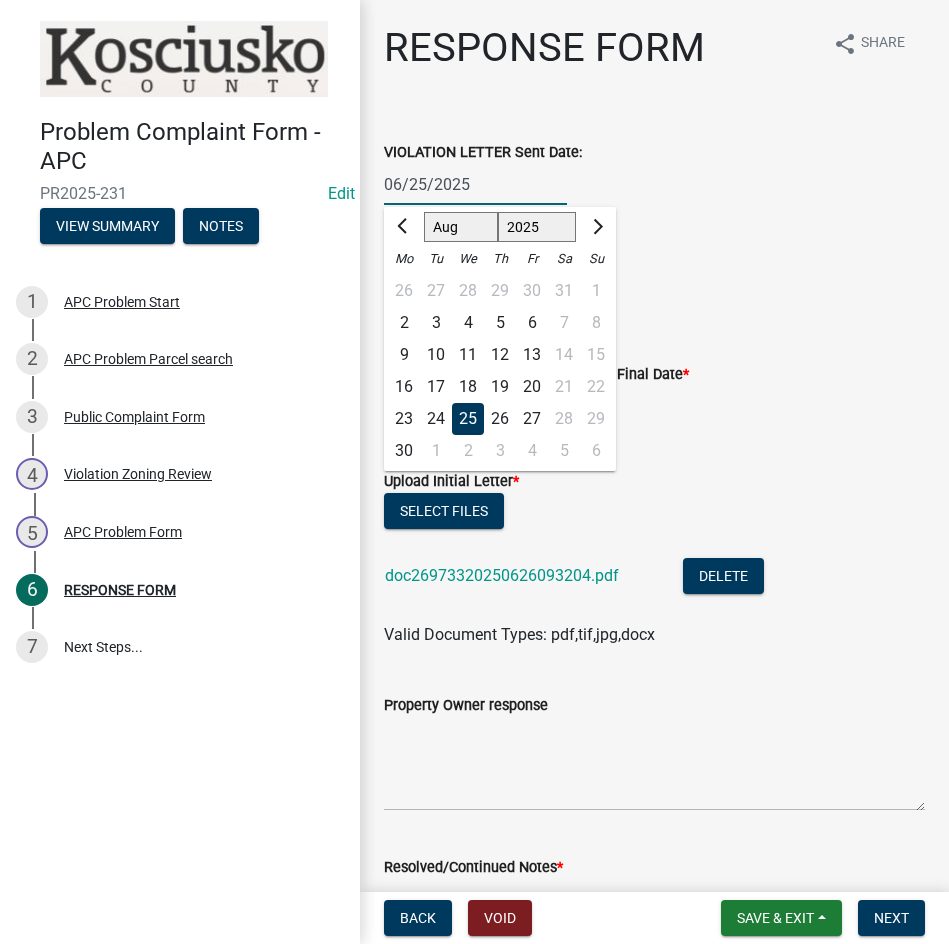 click on "Jan Feb Mar Apr May Jun Jul Aug Sep Oct Nov Dec" 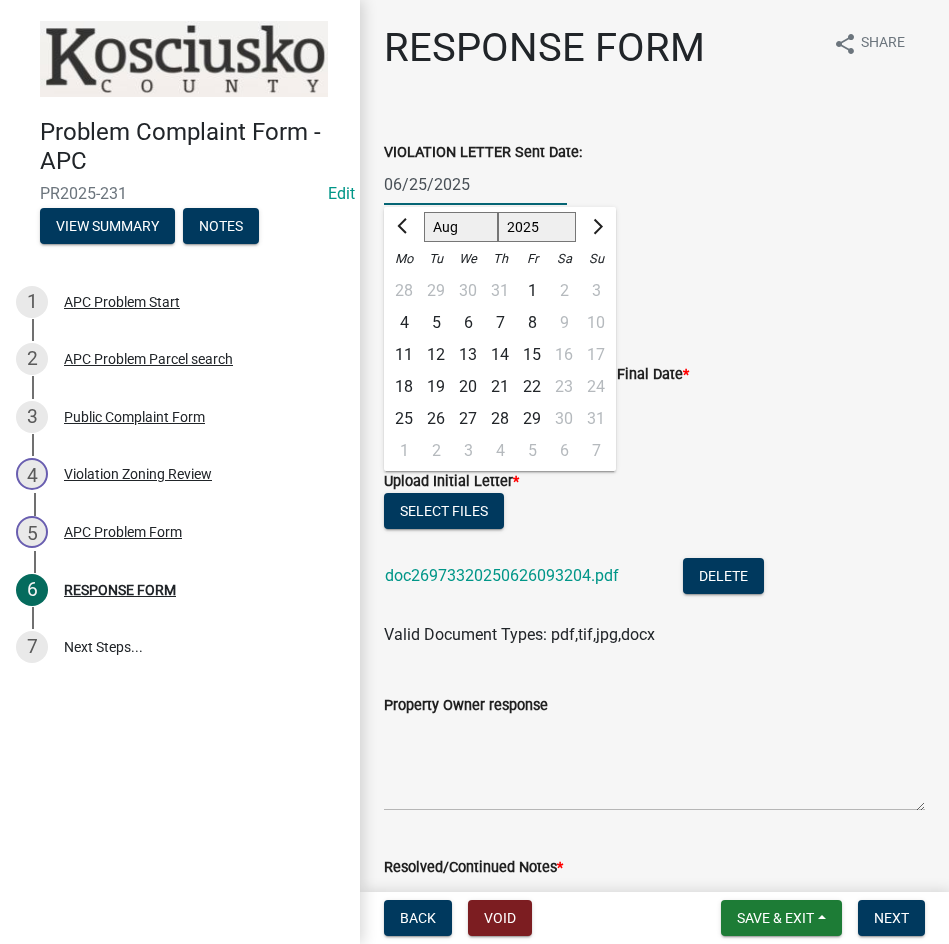 click on "5" 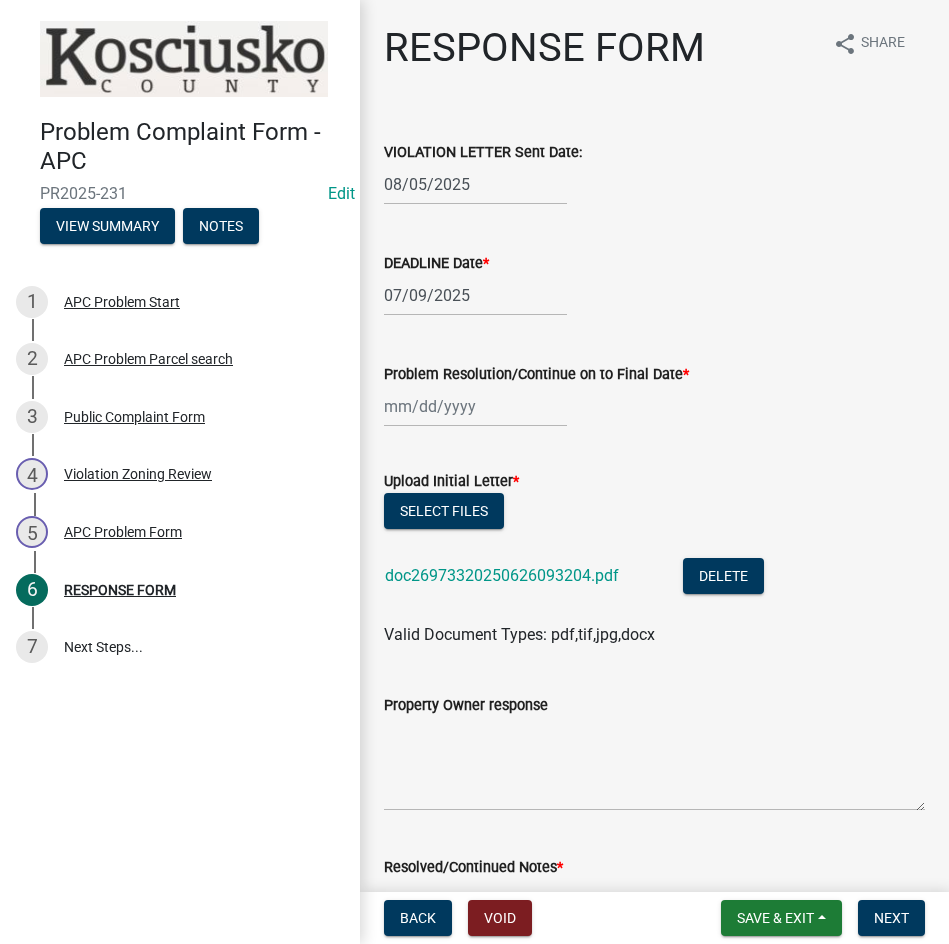 click on "07/09/2025" 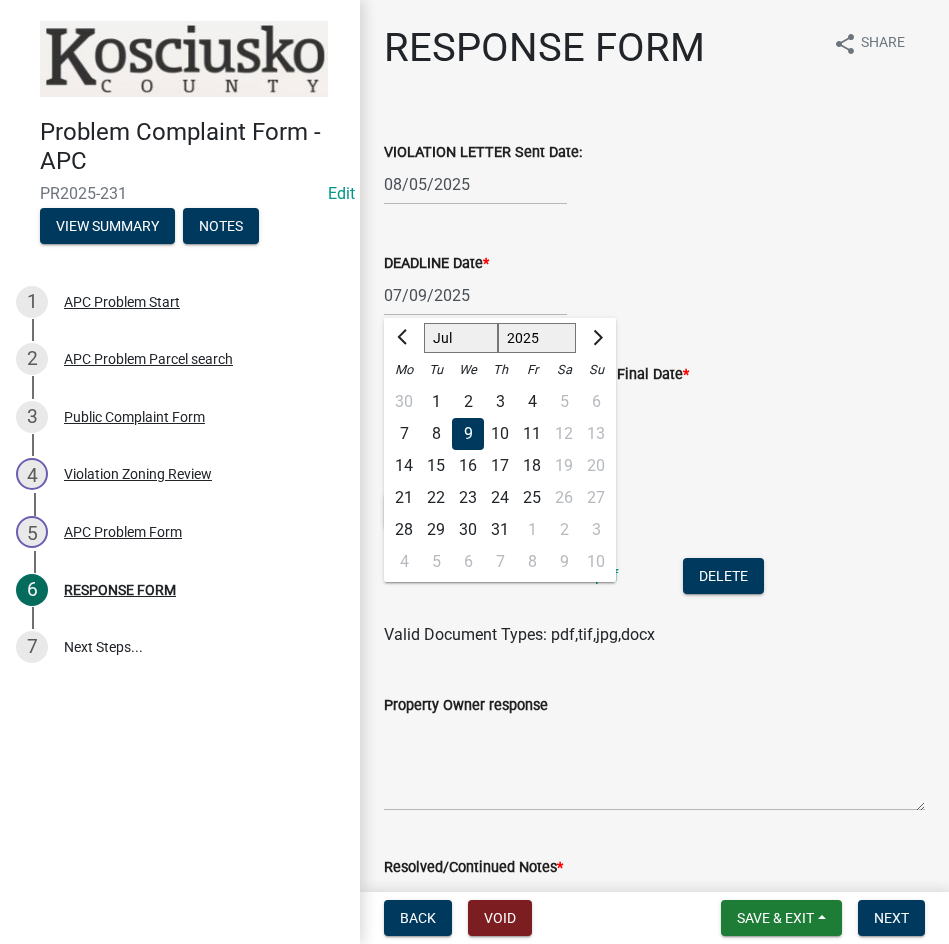 click on "Jan Feb Mar Apr May Jun Jul Aug Sep Oct Nov Dec" 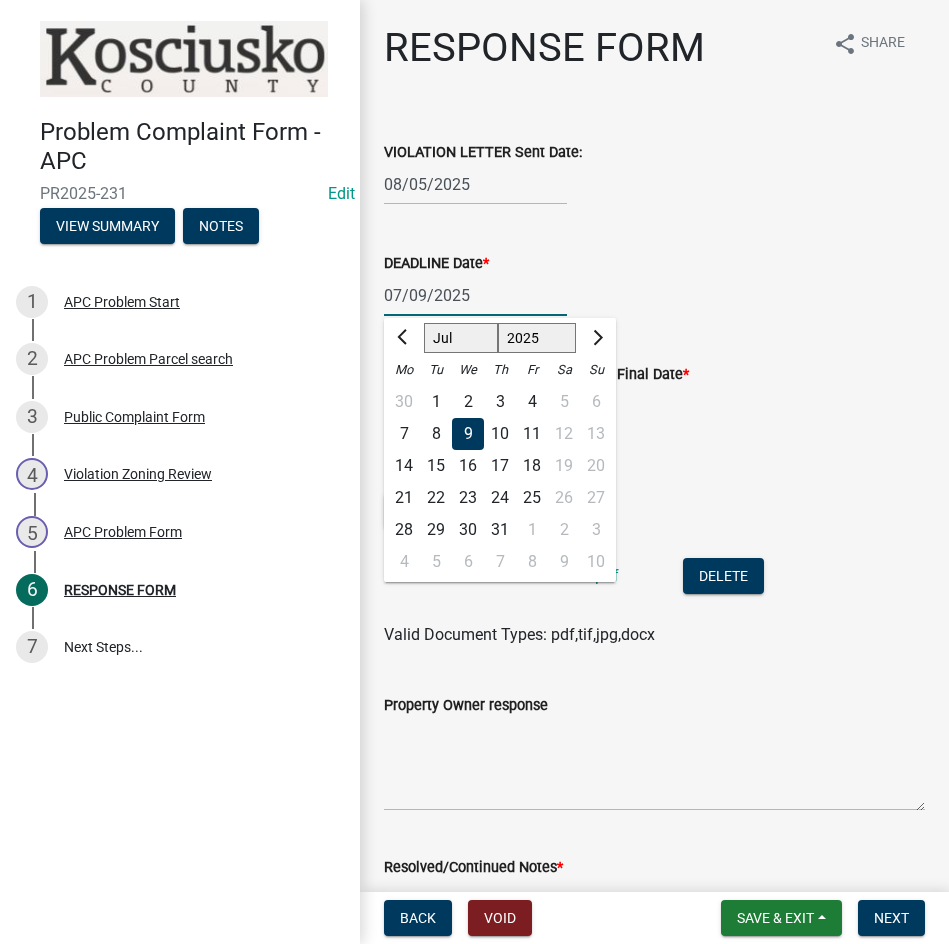select on "8" 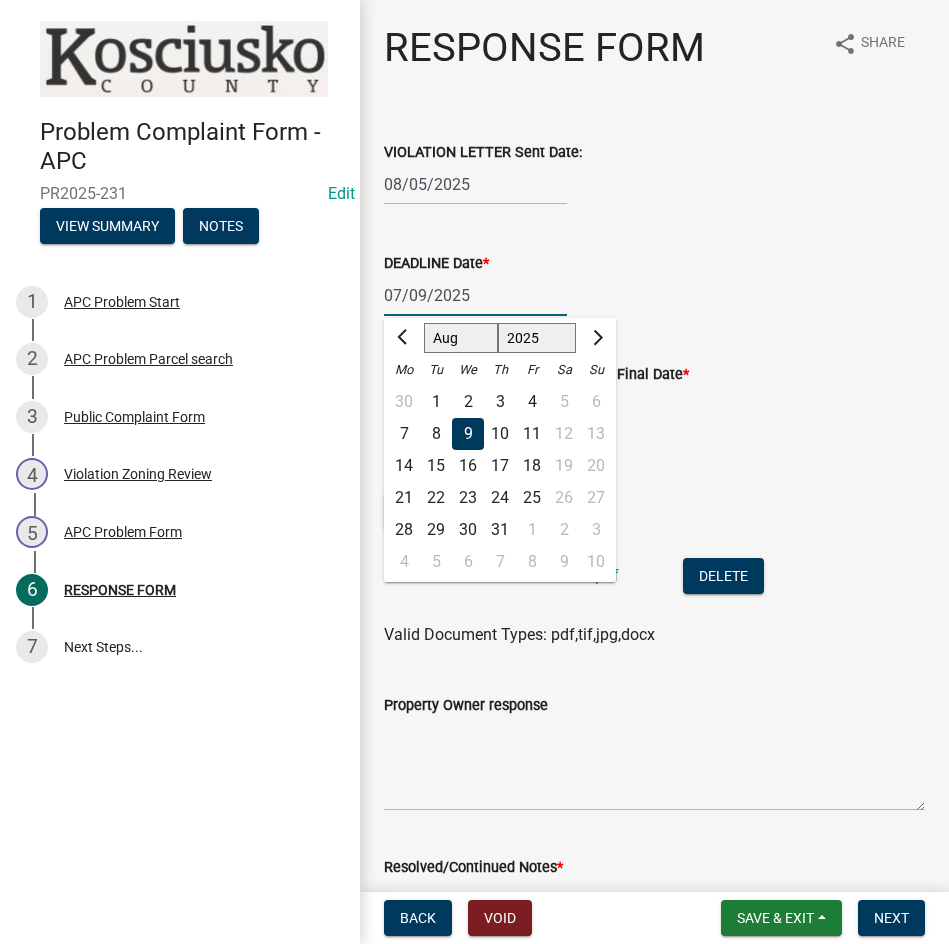 click on "Jan Feb Mar Apr May Jun Jul Aug Sep Oct Nov Dec" 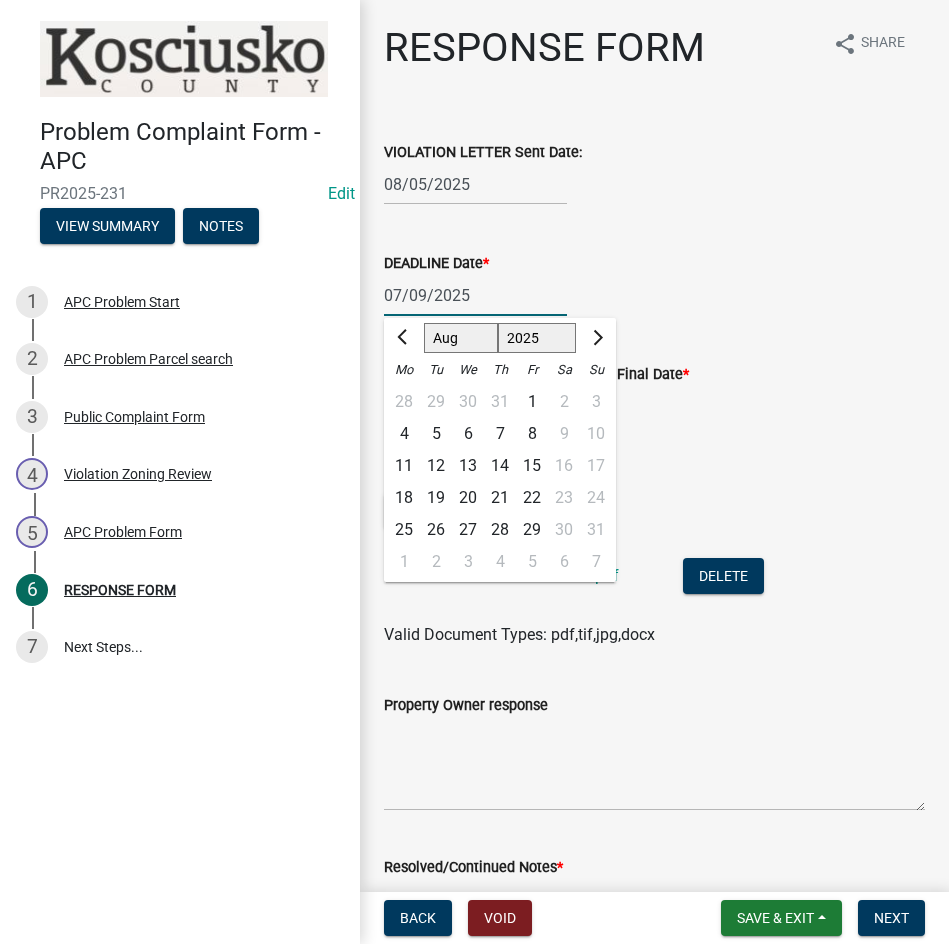 click on "19" 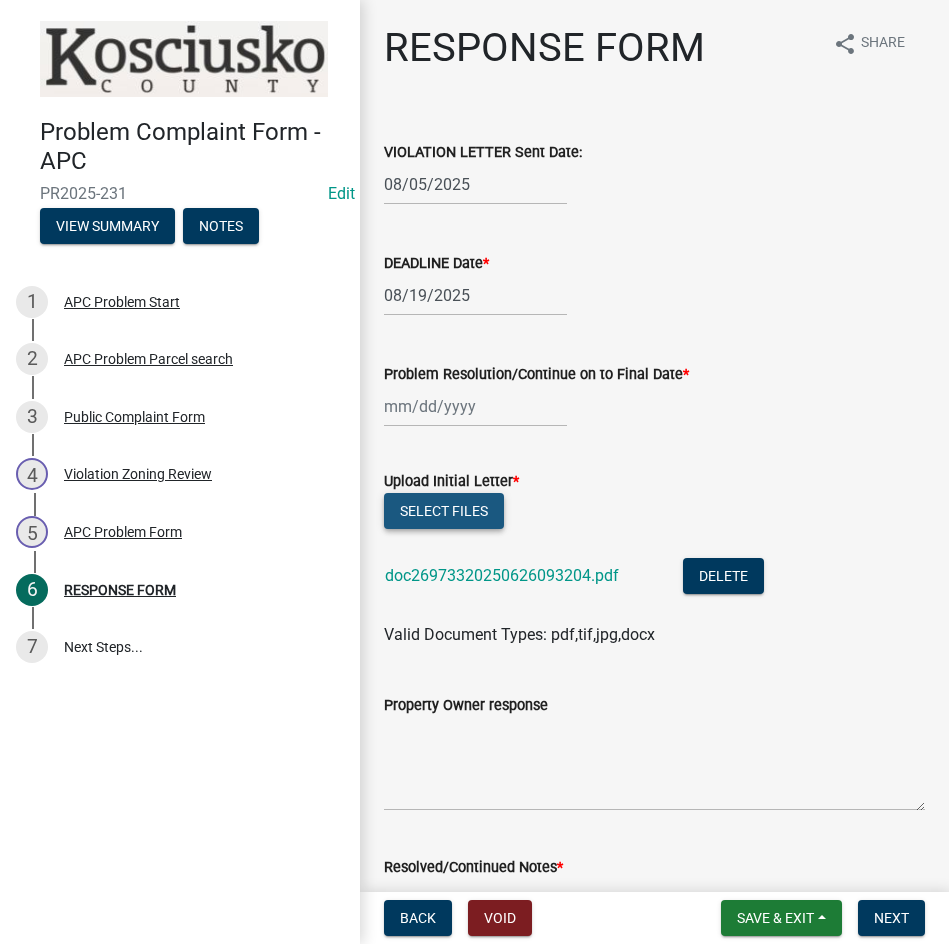 click on "Select files" 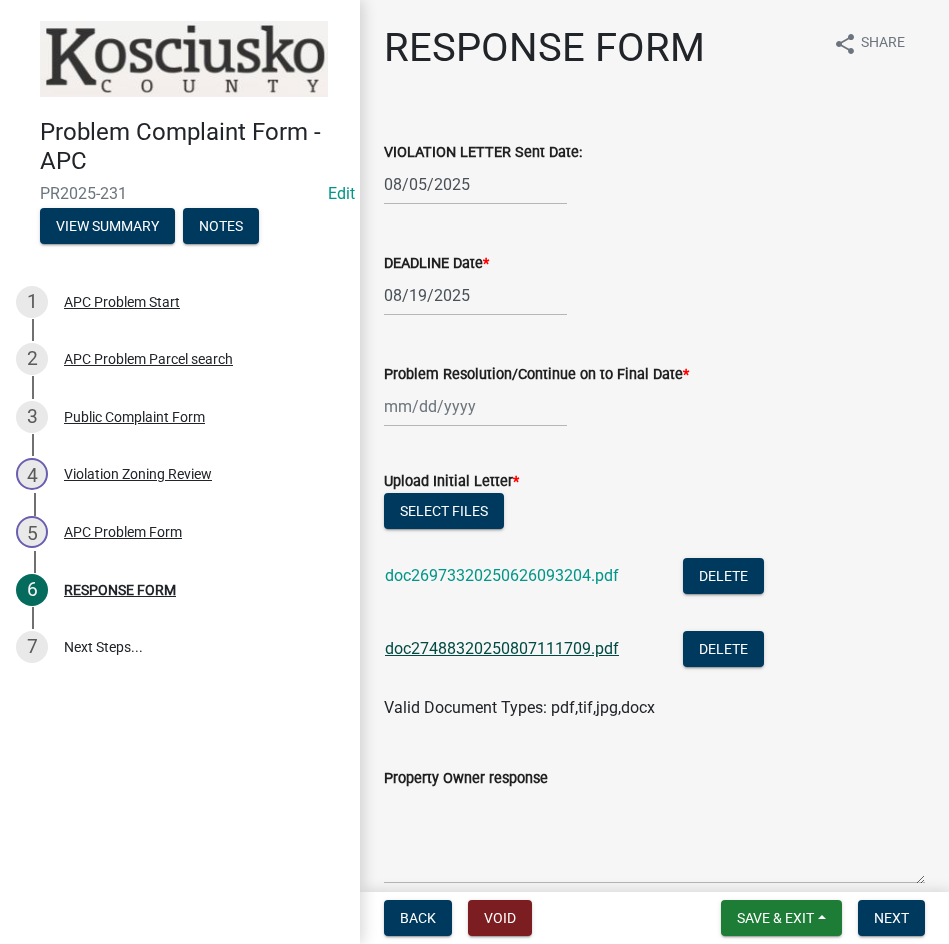 click on "doc27488320250807111709.pdf" 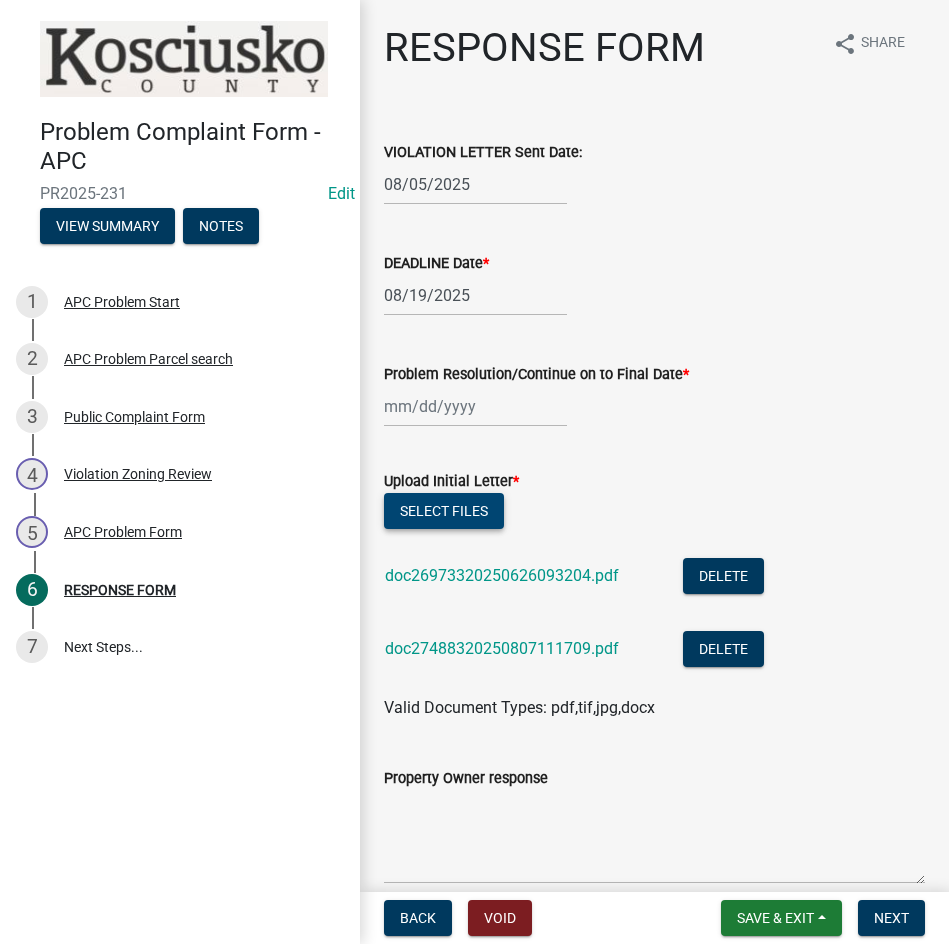 click on "Select files" 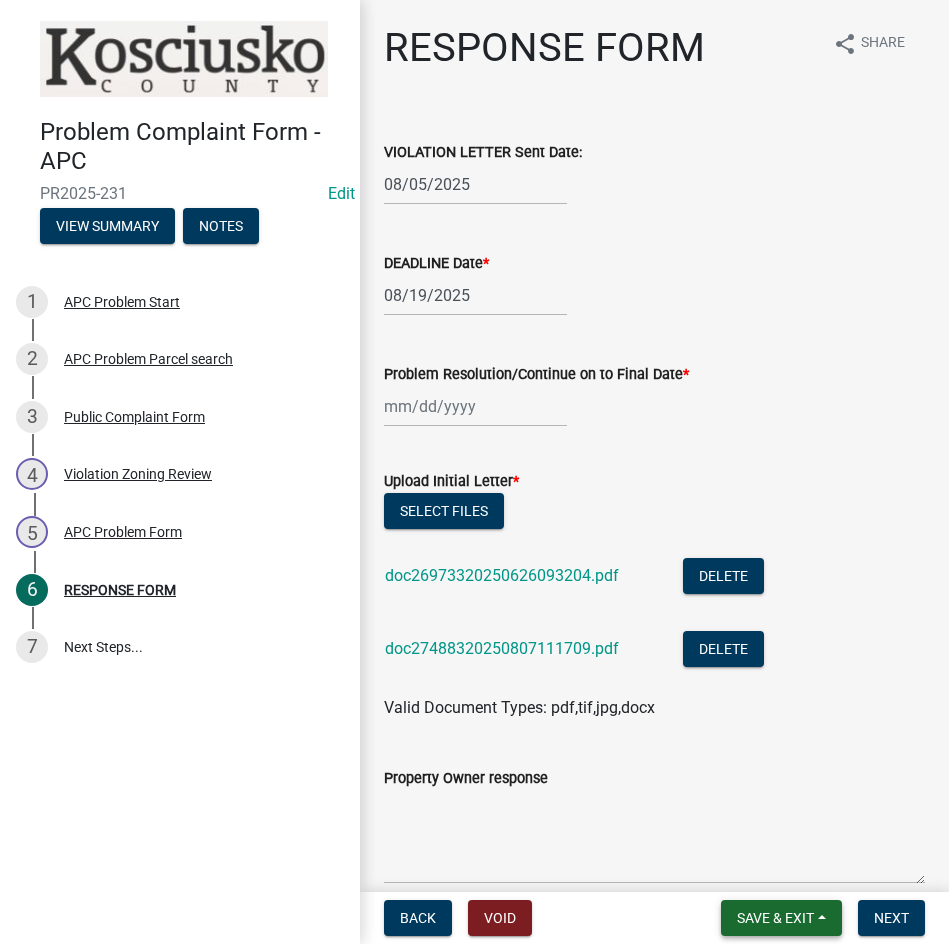 click on "Save & Exit" at bounding box center [775, 918] 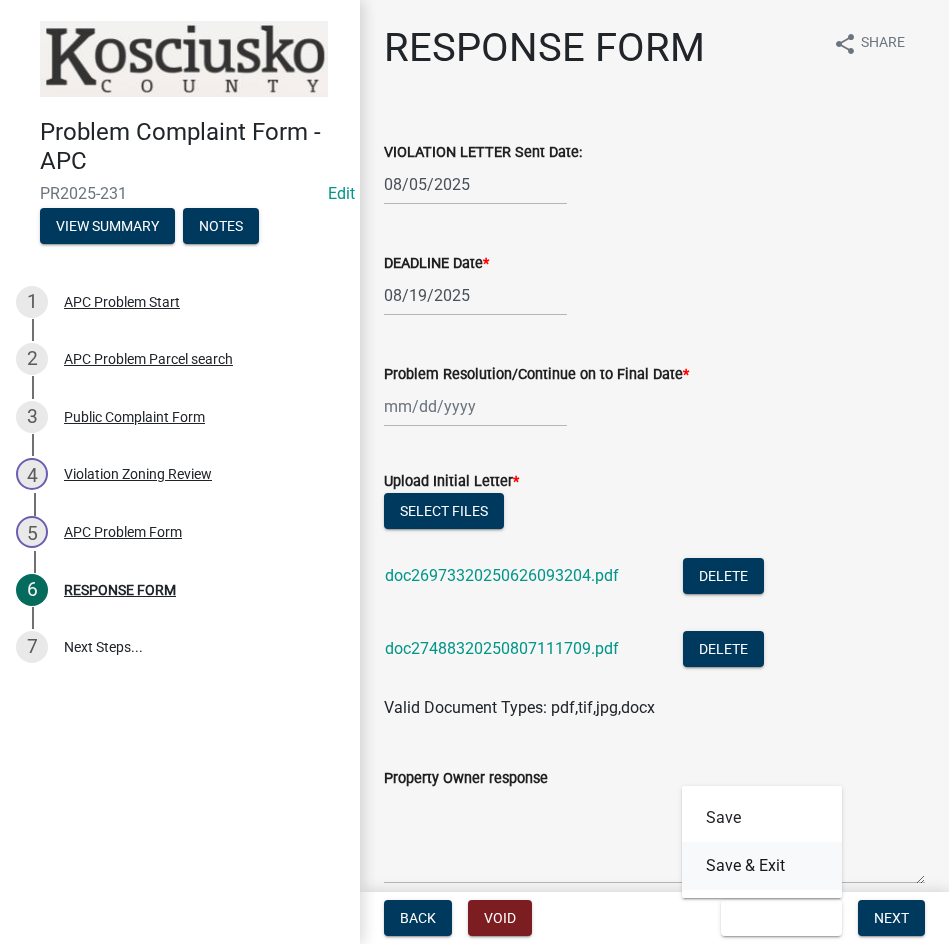click on "Save & Exit" at bounding box center (762, 866) 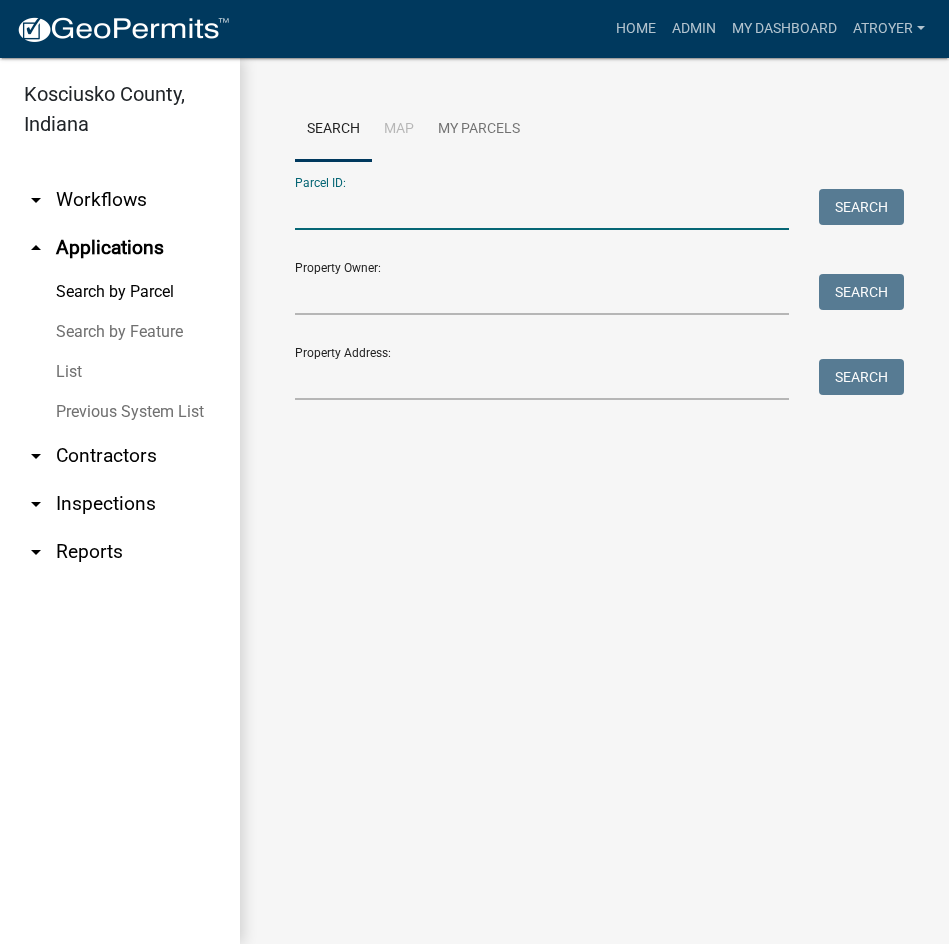click on "Parcel ID:" at bounding box center [542, 209] 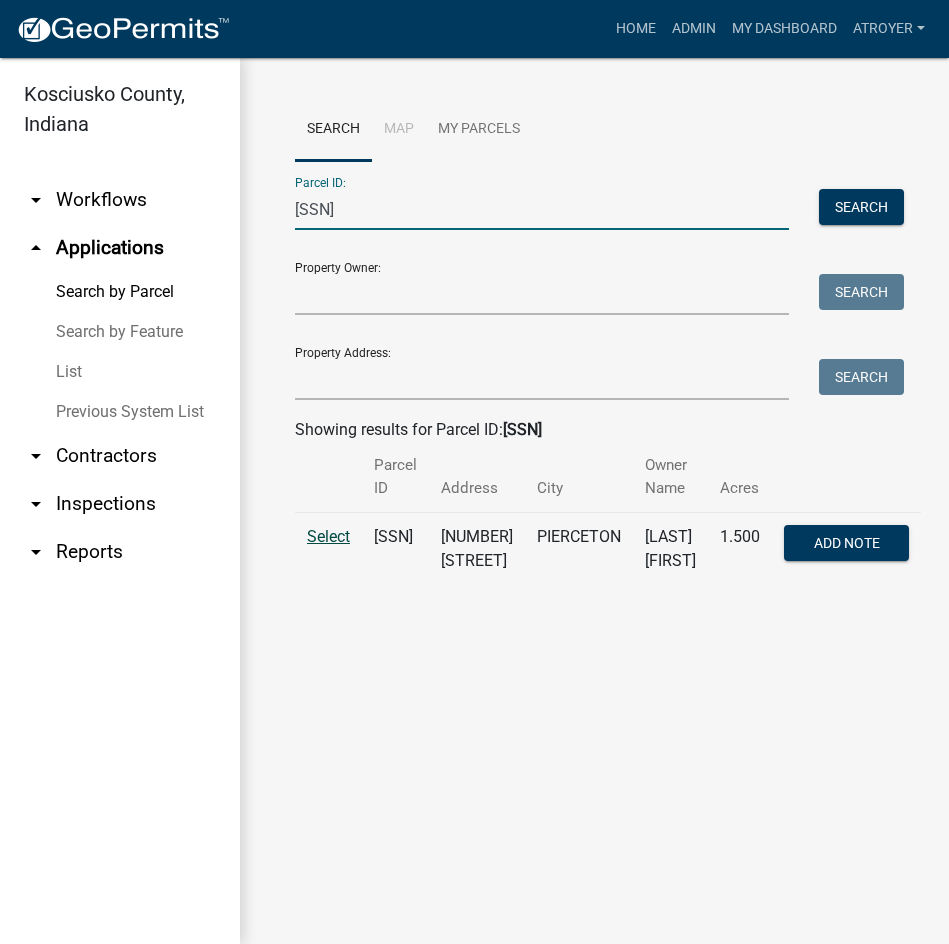 type on "[SSN]" 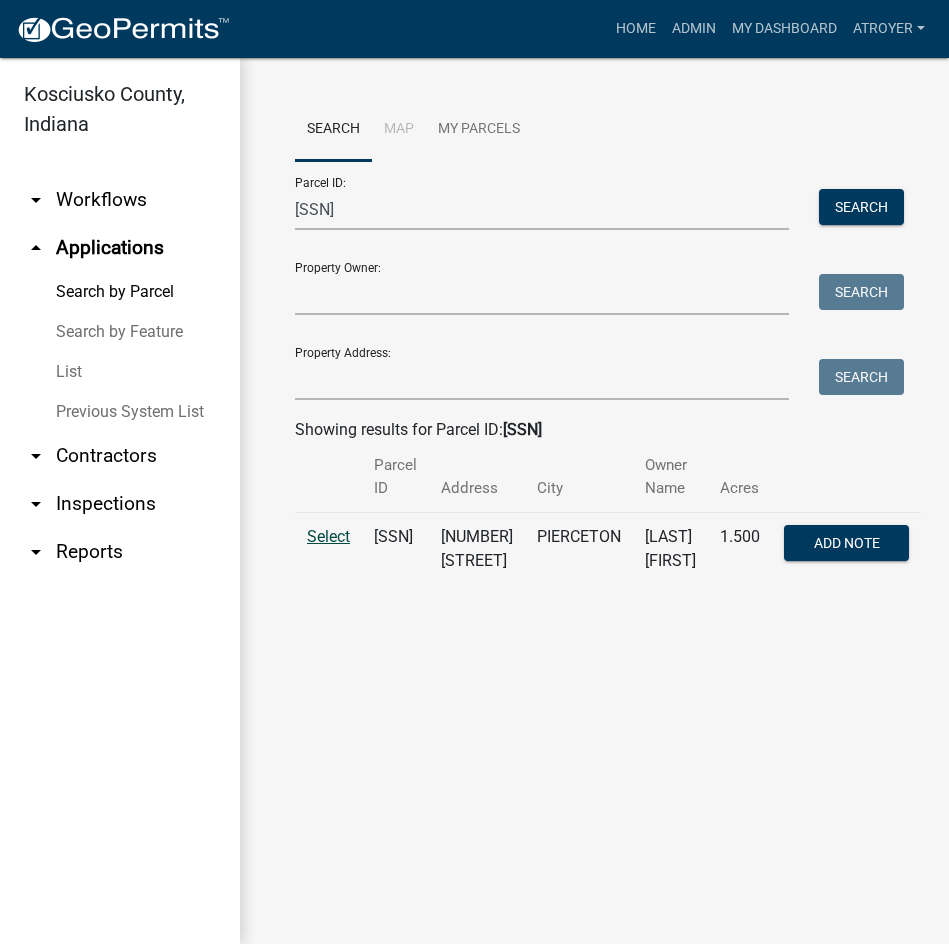 click on "Select" at bounding box center (328, 536) 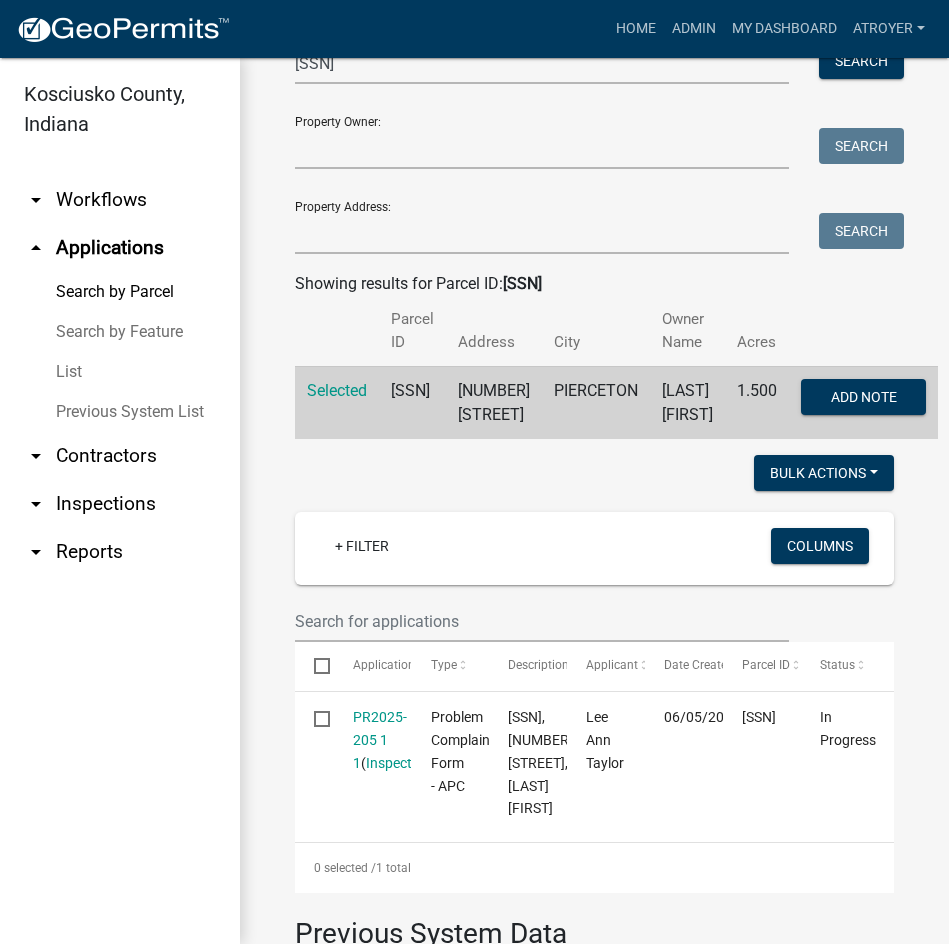 scroll, scrollTop: 200, scrollLeft: 0, axis: vertical 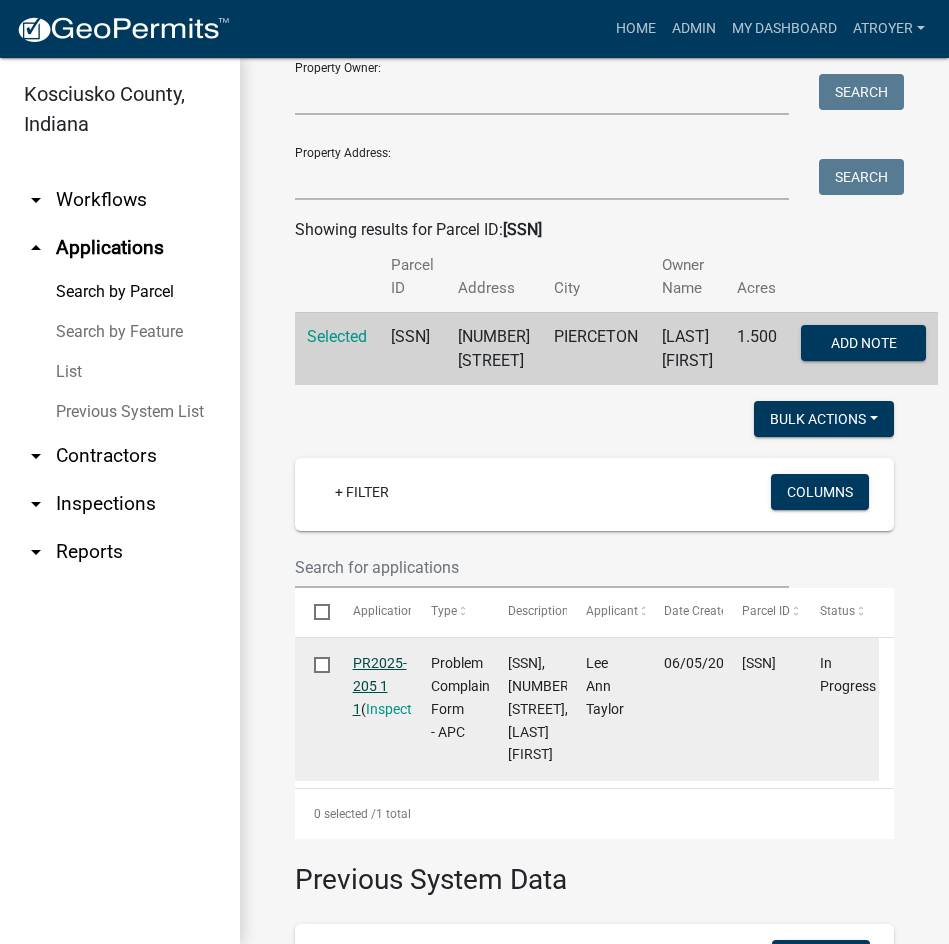 click on "PR2025-205 1 1" 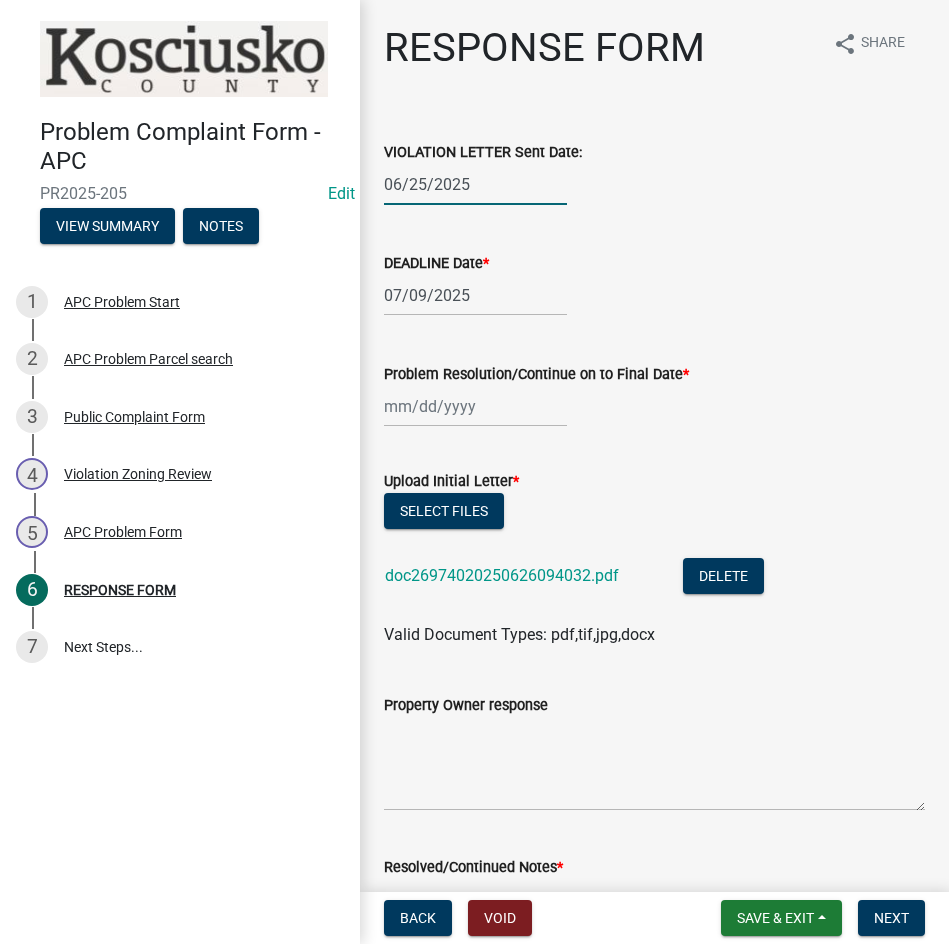 click on "06/25/2025" 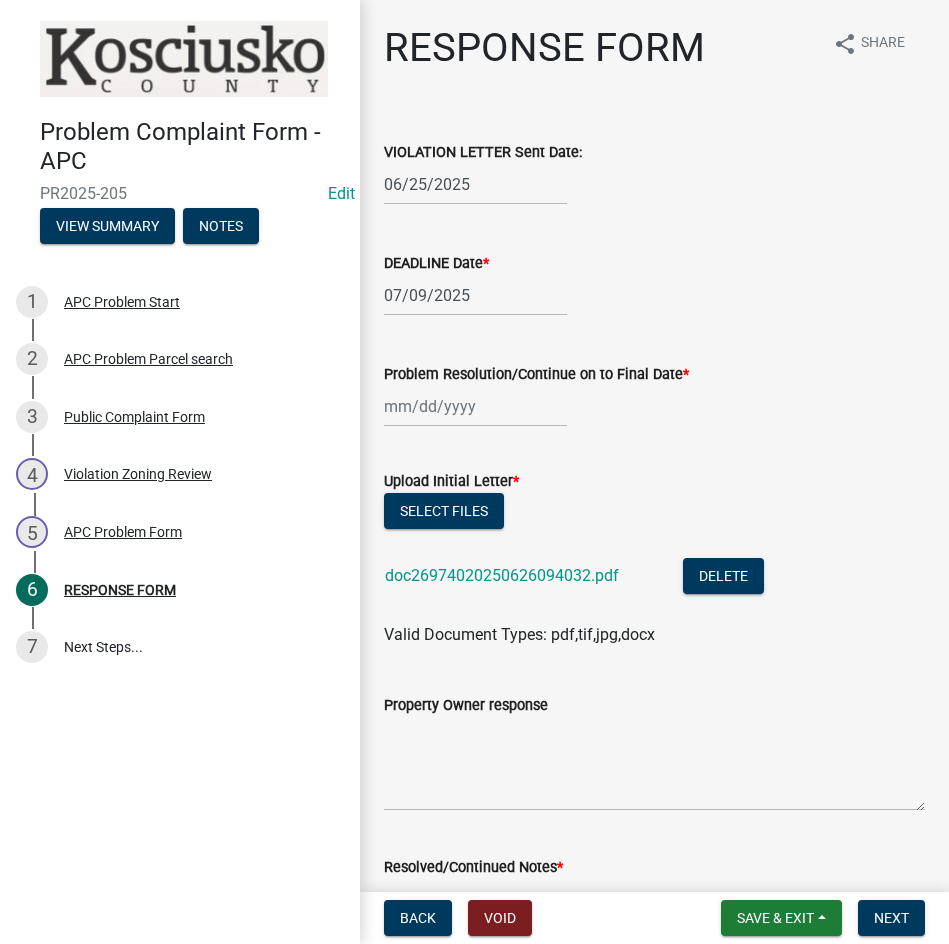 select on "6" 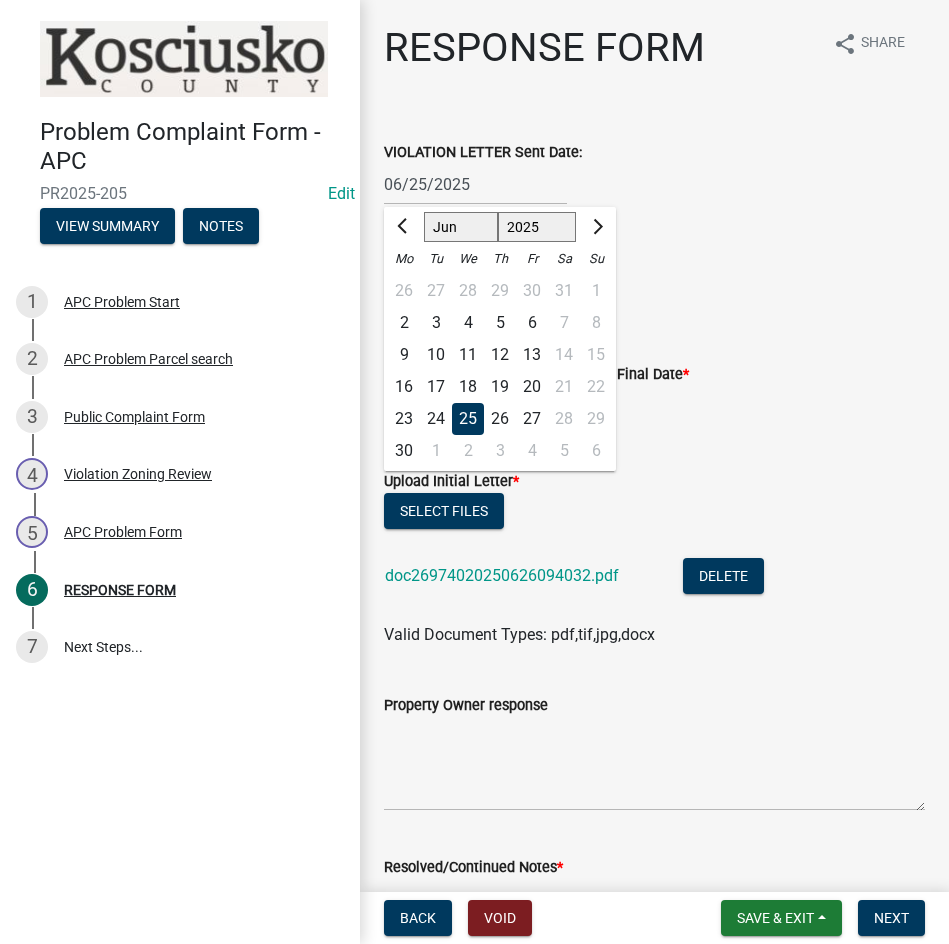 click on "Jan Feb Mar Apr May Jun Jul Aug Sep Oct Nov Dec" 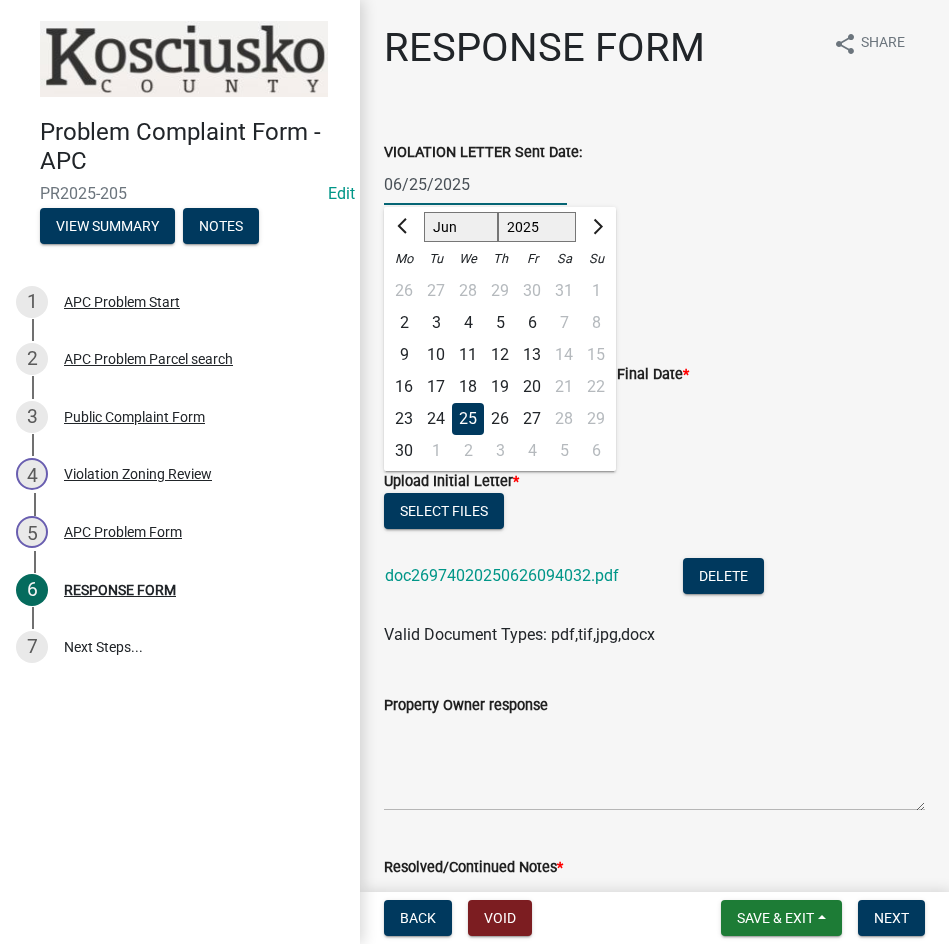 select on "8" 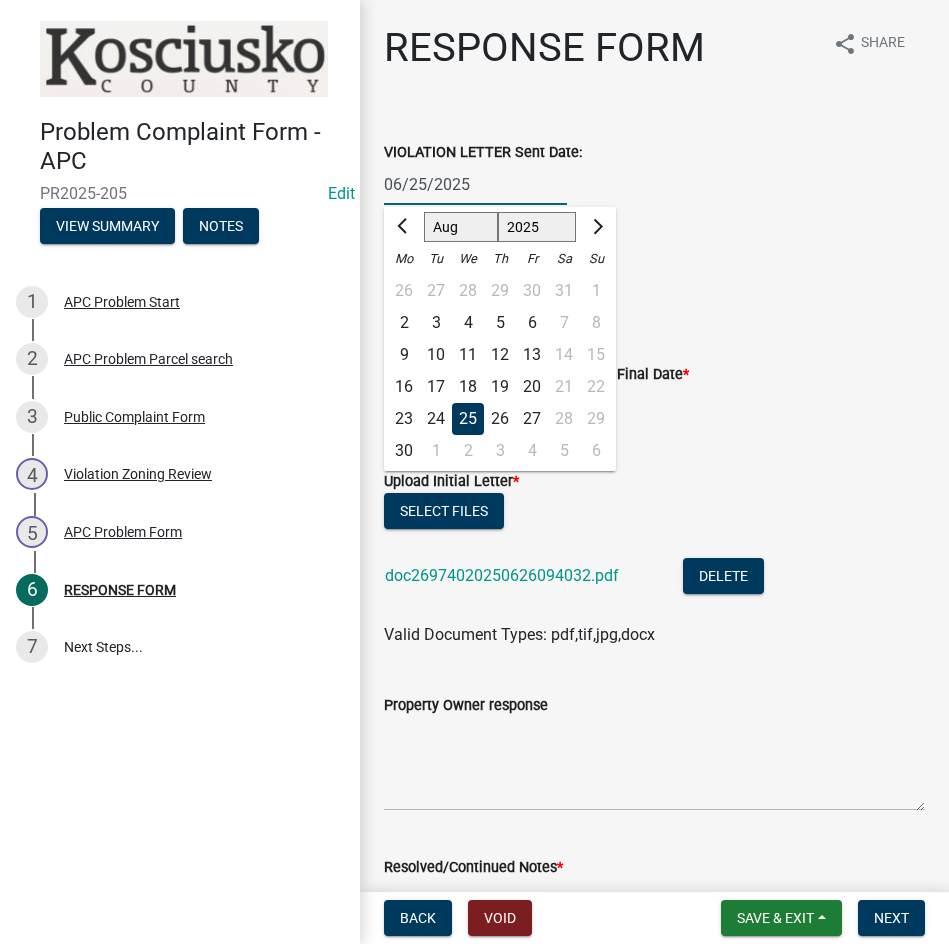 click on "Jan Feb Mar Apr May Jun Jul Aug Sep Oct Nov Dec" 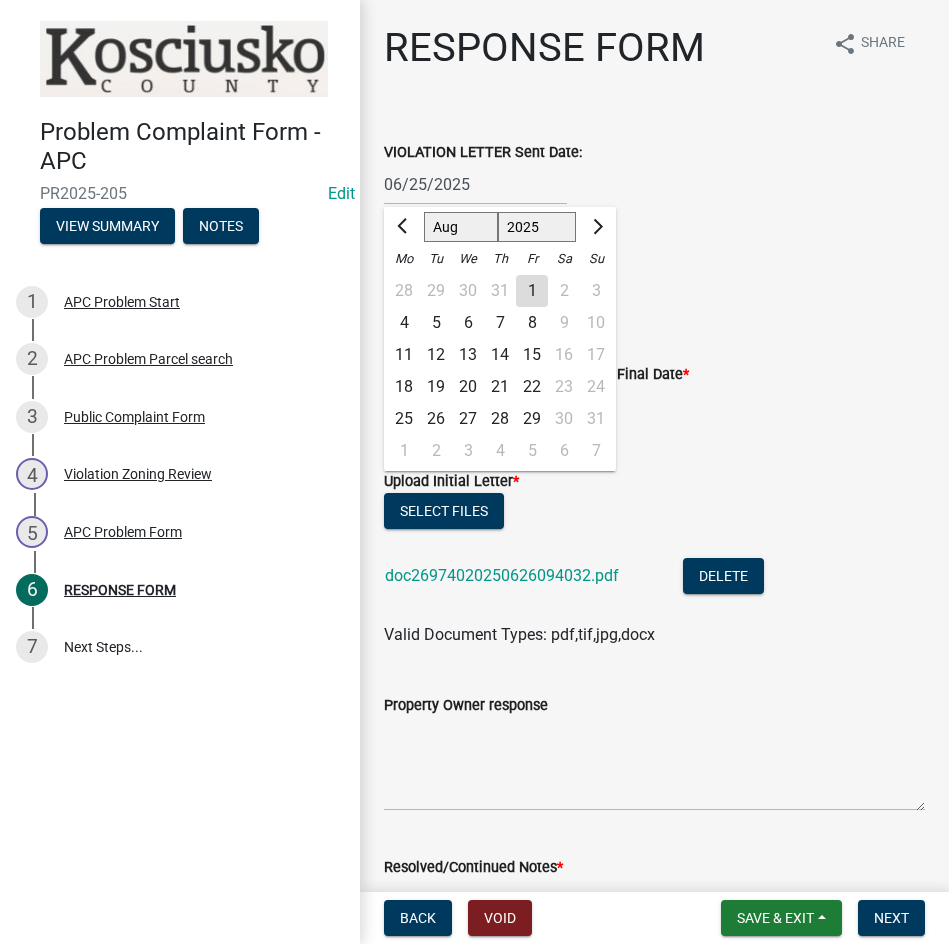 click on "5" 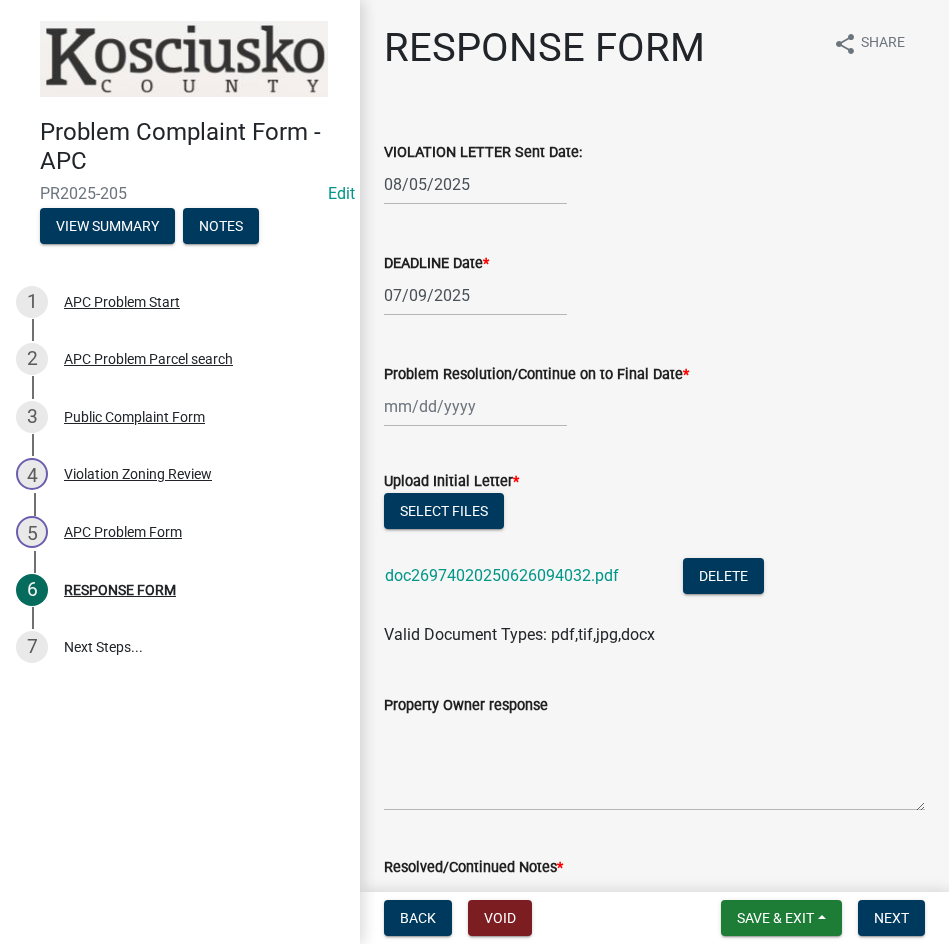 select on "7" 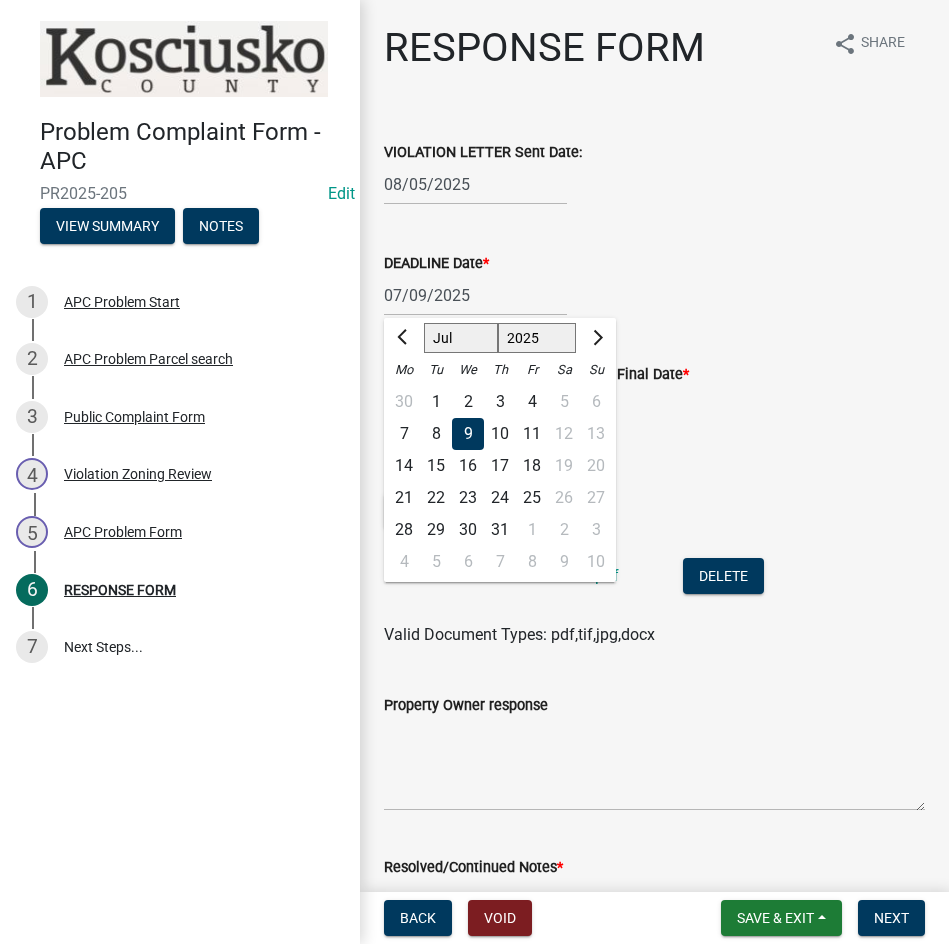 click on "[DATE] Jan Feb Mar Apr May Jun Jul Aug Sep Oct Nov Dec 1525 1526 1527 1528 1529 1530 1531 1532 1533 1534 1535 1536 1537 1538 1539 1540 1541 1542 1543 1544 1545 1546 1547 1548 1549 1550 1551 1552 1553 1554 1555 1556 1557 1558 1559 1560 1561 1562 1563 1564 1565 1566 1567 1568 1569 1570 1571 1572 1573 1574 1575 1576 1577 1578 1579 1580 1581 1582 1583 1584 1585 1586 1587 1588 1589 1590 1591 1592 1593 1594 1595 1596 1597 1598 1599 1600 1601 1602 1603 1604 1605 1606 1607 1608 1609 1610 1611 1612 1613 1614 1615 1616 1617 1618 1619 1620 1621 1622 1623 1624 1625 1626 1627 1628 1629 1630 1631 1632 1633 1634 1635 1636 1637 1638 1639 1640 1641 1642 1643 1644 1645 1646 1647 1648 1649 1650 1651 1652 1653 1654 1655 1656 1657 1658 1659 1660 1661 1662 1663 1664 1665 1666 1667 1668 1669 1670 1671 1672 1673 1674 1675 1676 1677 1678 1679 1680 1681 1682 1683 1684 1685 1686 1687 1688 1689 1690 1691 1692 1693 1694 1695 1696 1697 1698 1699 1700 1701 1702 1703 1704 1705 1706 1707 1708 1709 1710 1711 1712 1713 1714 1715 1716 1717" 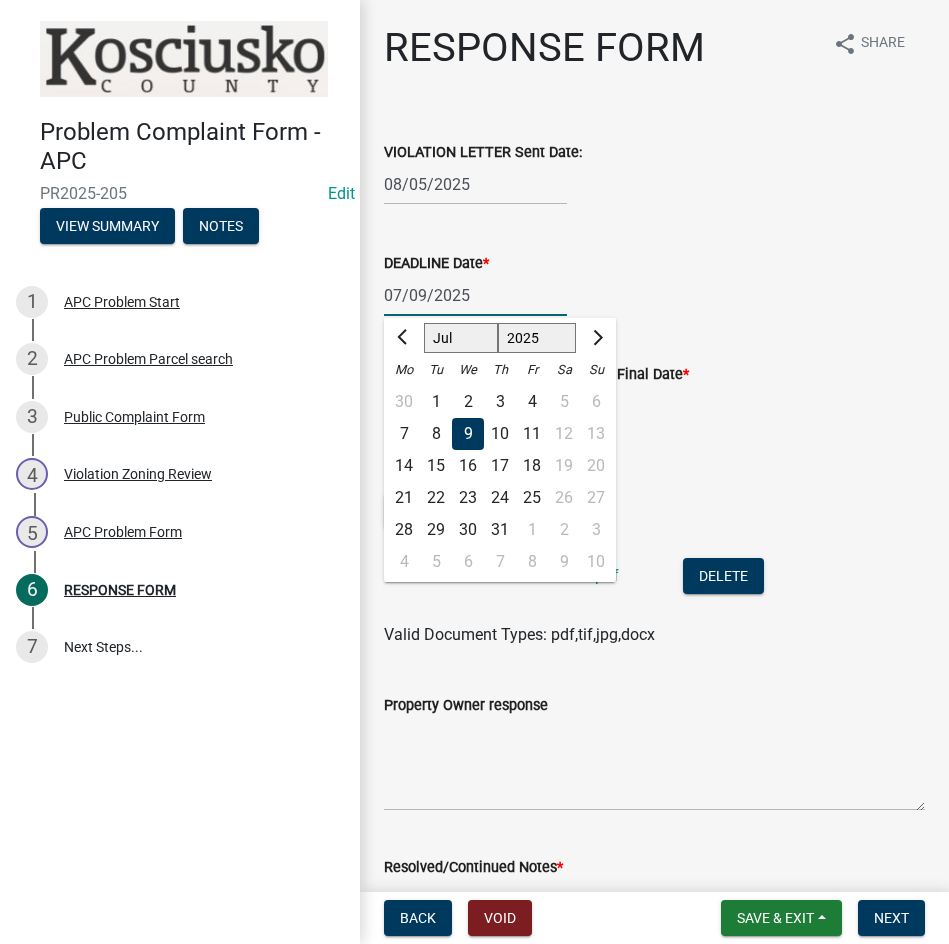select on "8" 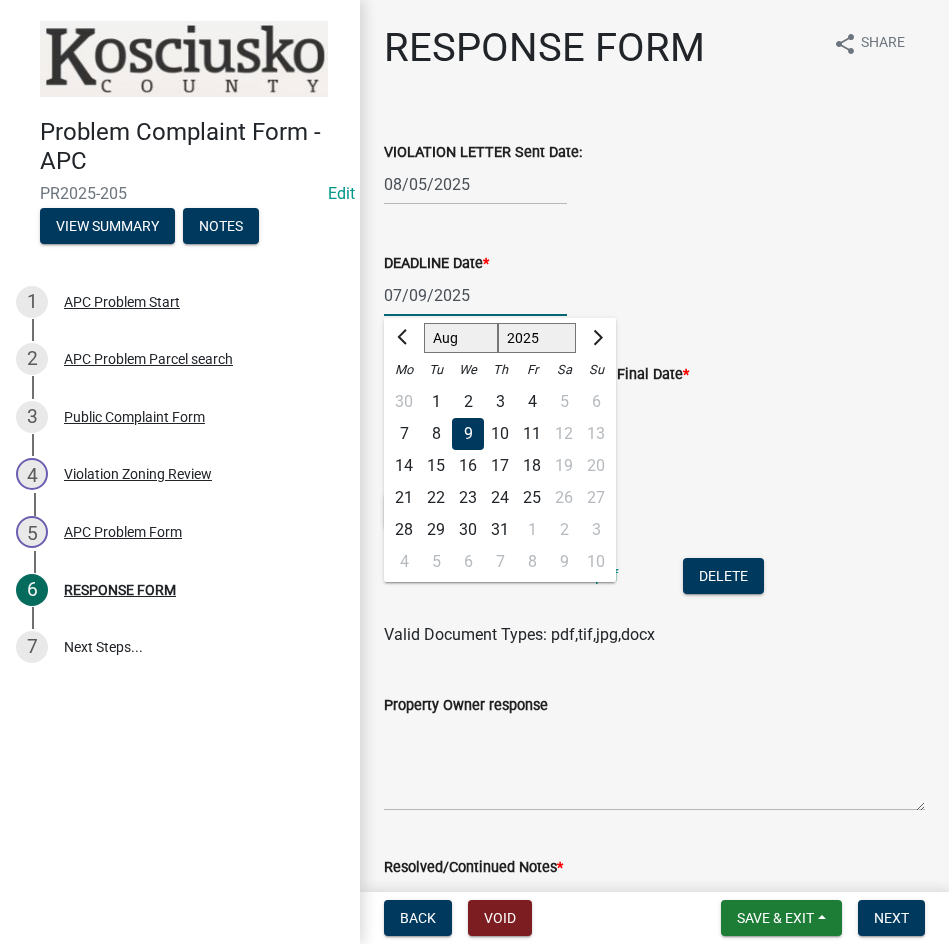 click on "Jan Feb Mar Apr May Jun Jul Aug Sep Oct Nov Dec" 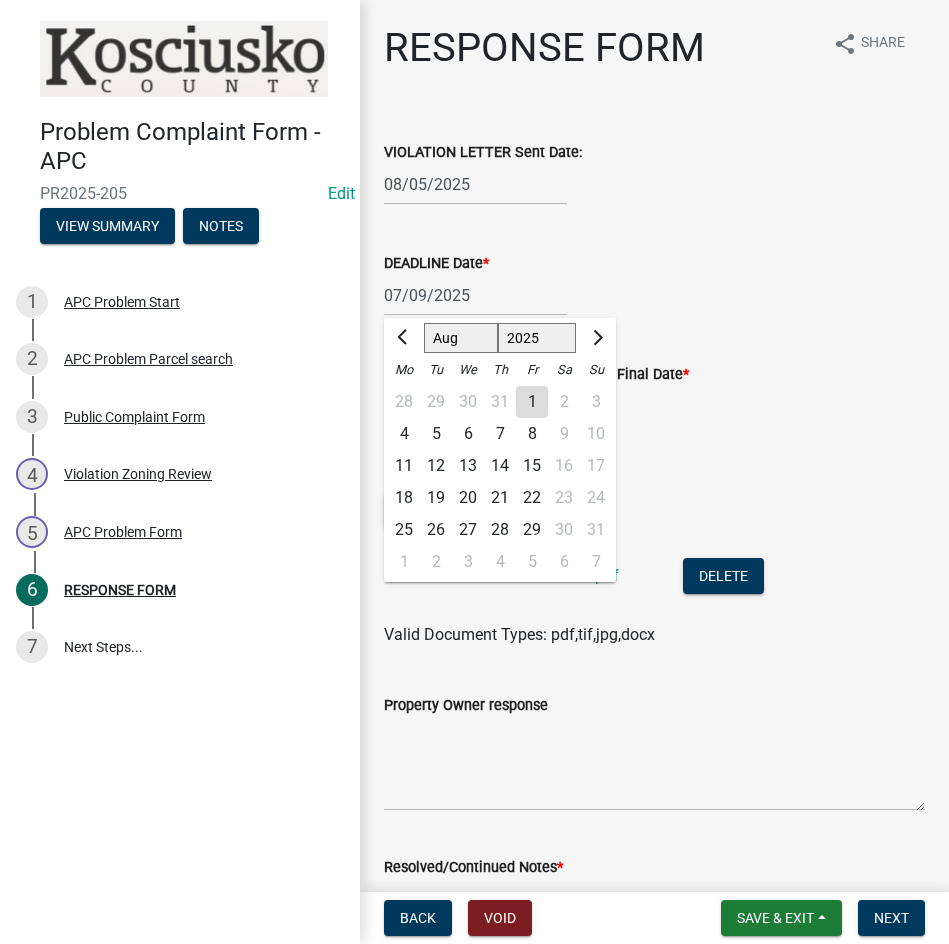 click on "19" 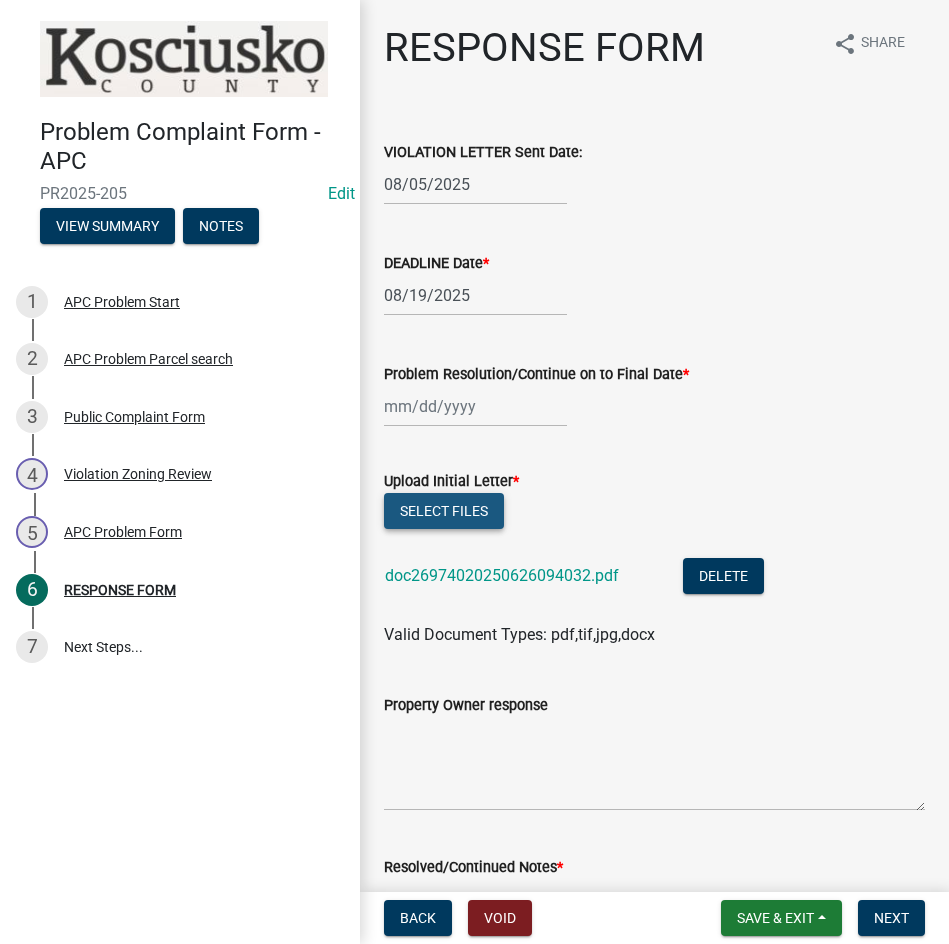 click on "Select files" 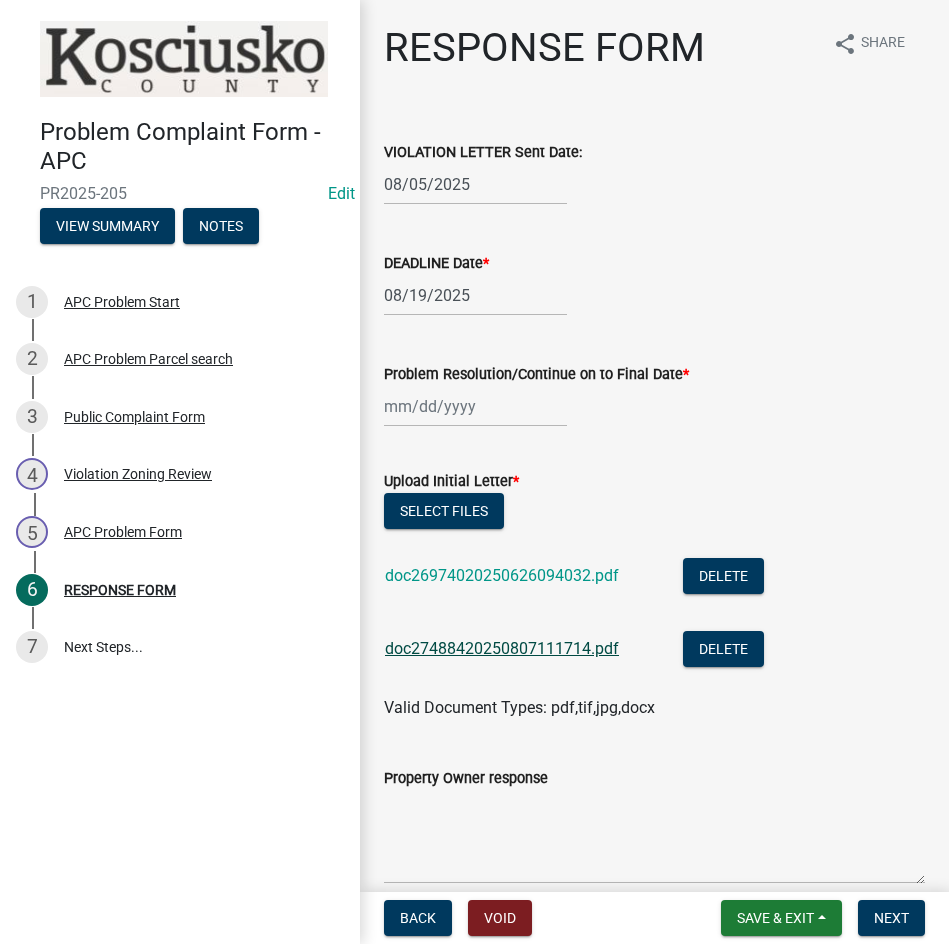 click on "doc27488420250807111714.pdf" 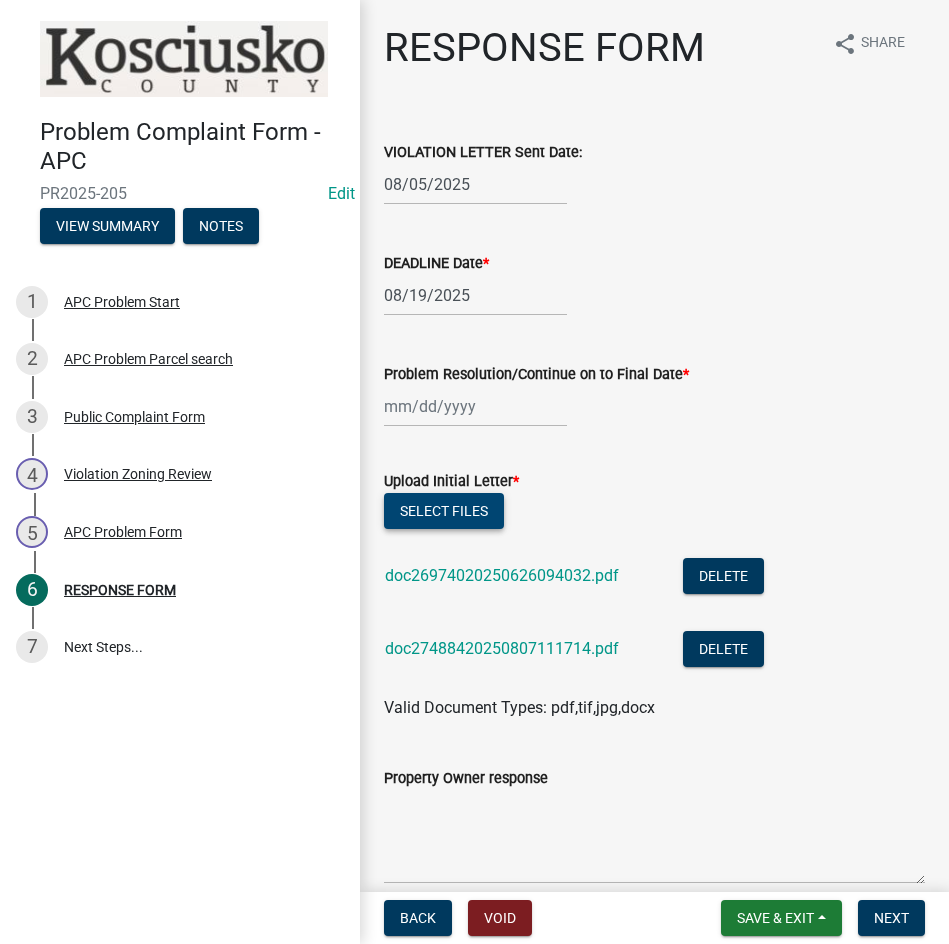 click on "Select files" 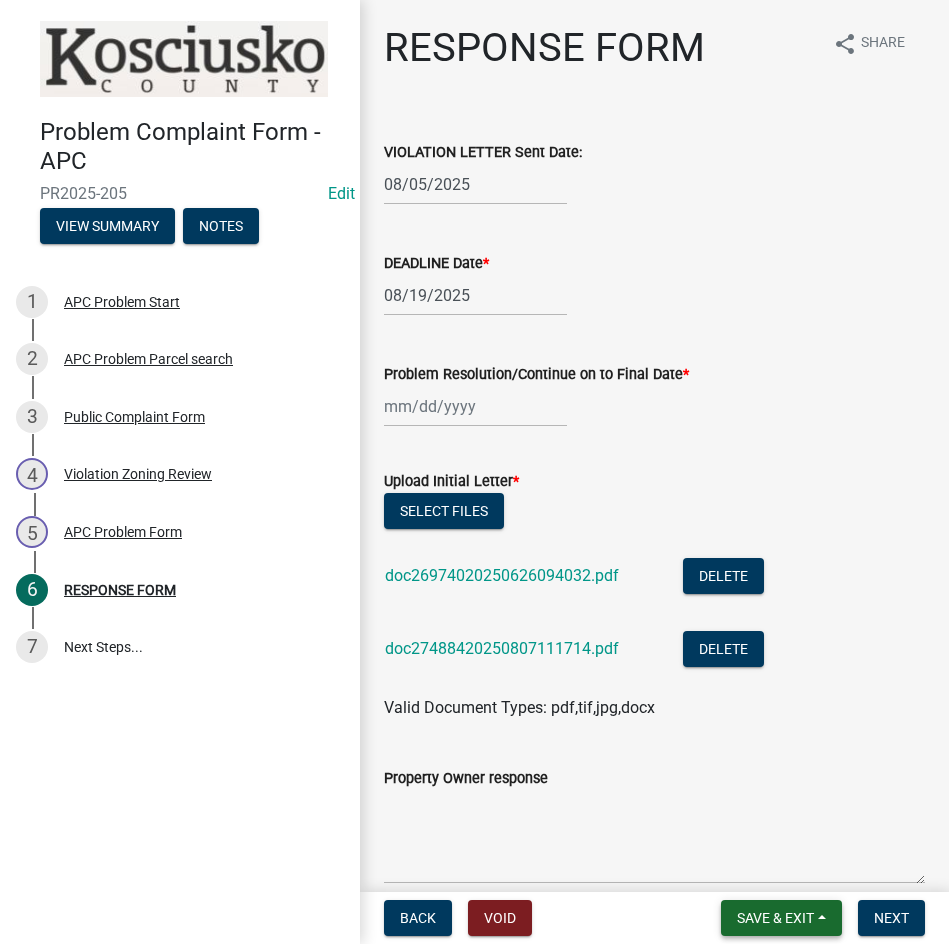 drag, startPoint x: 763, startPoint y: 918, endPoint x: 760, endPoint y: 891, distance: 27.166155 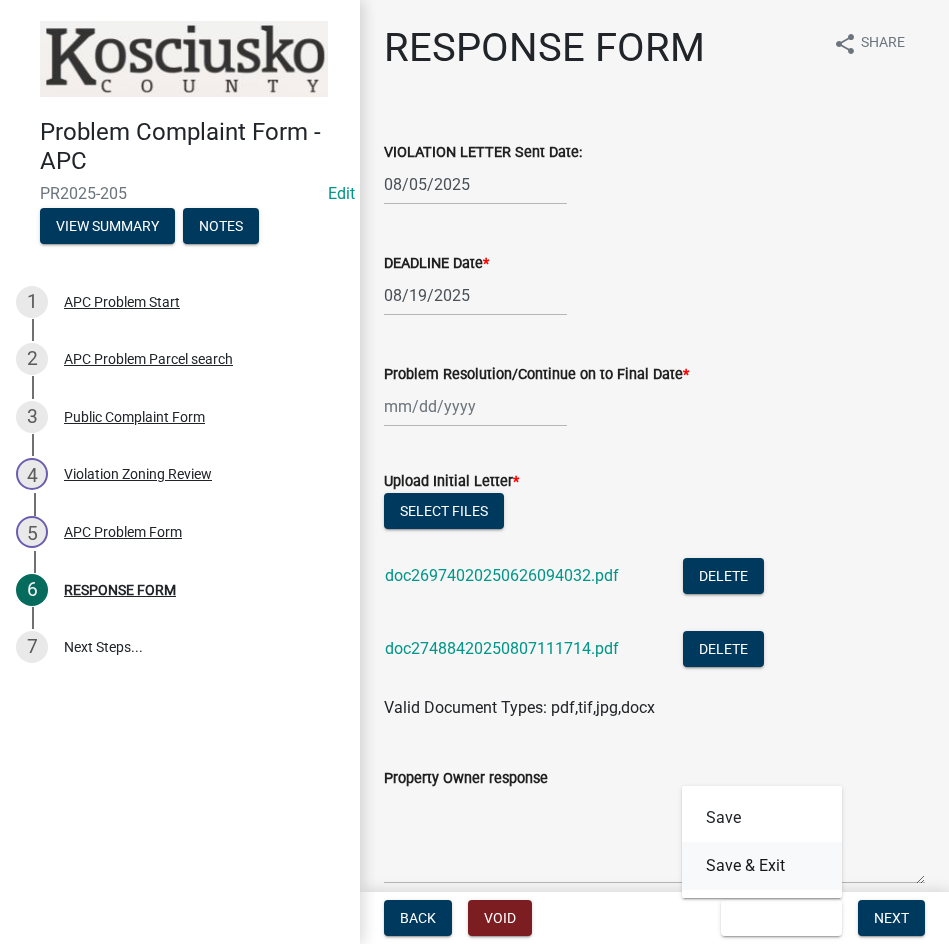 click on "Save & Exit" at bounding box center [762, 866] 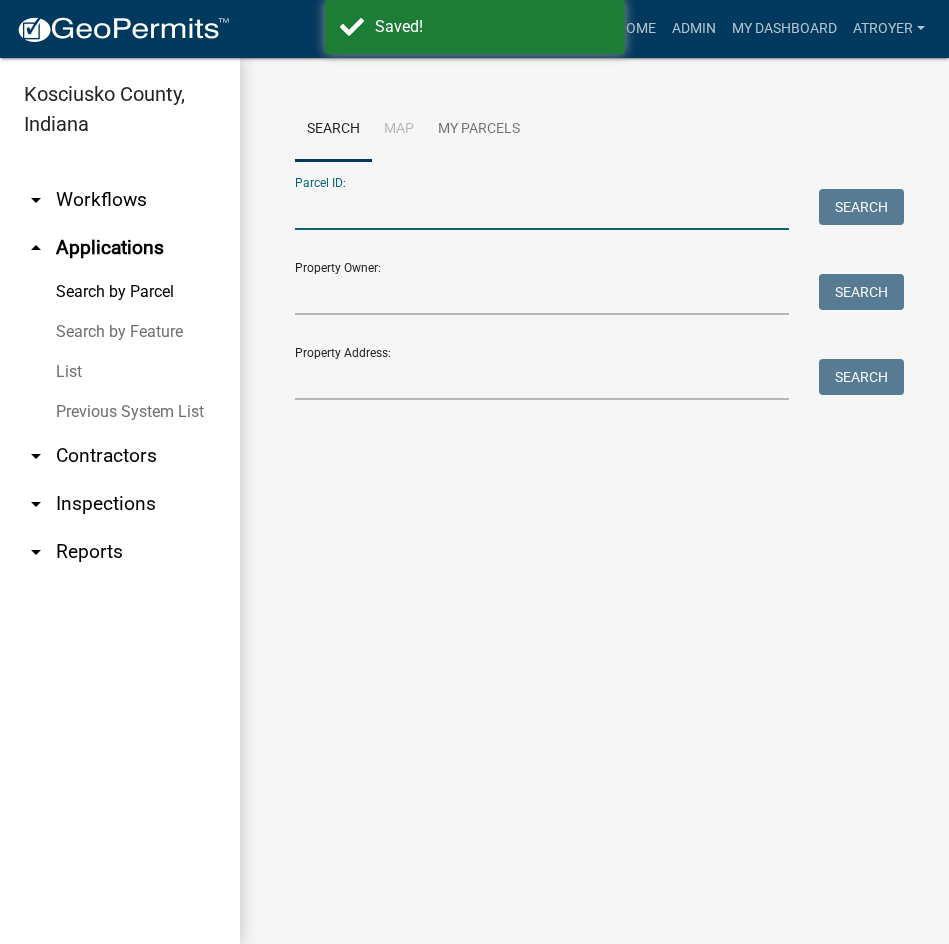 drag, startPoint x: 430, startPoint y: 209, endPoint x: 522, endPoint y: 194, distance: 93.214806 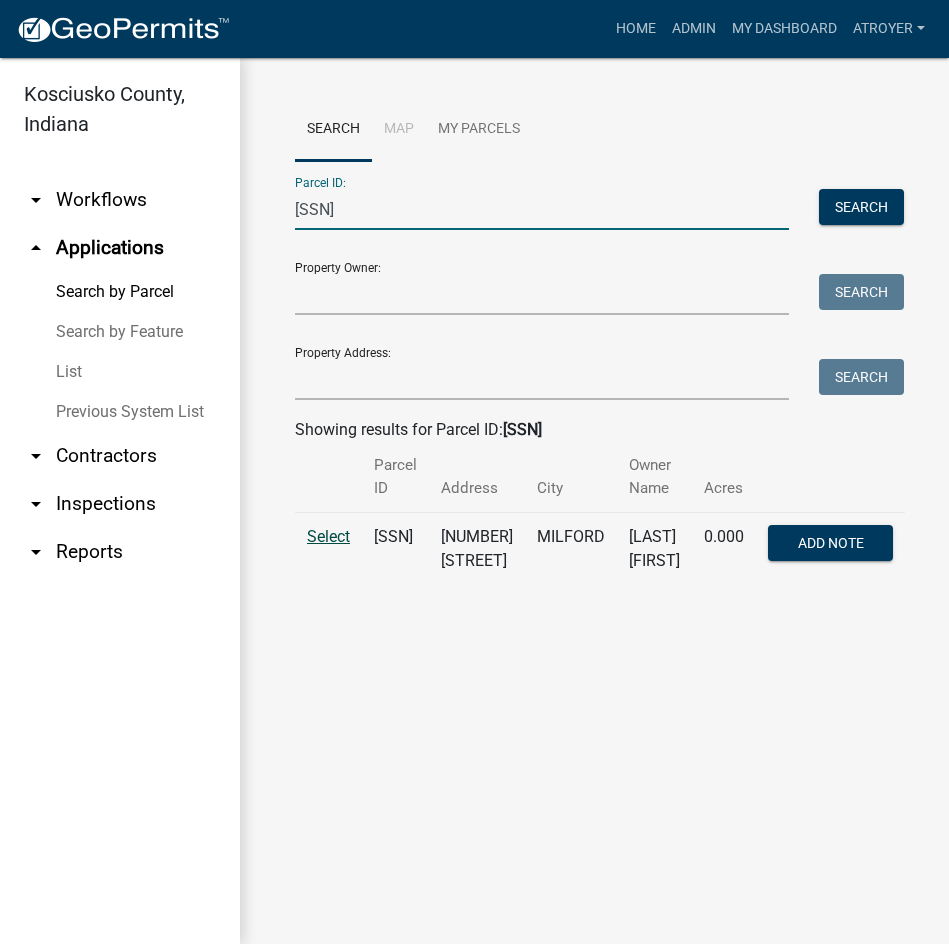 type on "[SSN]" 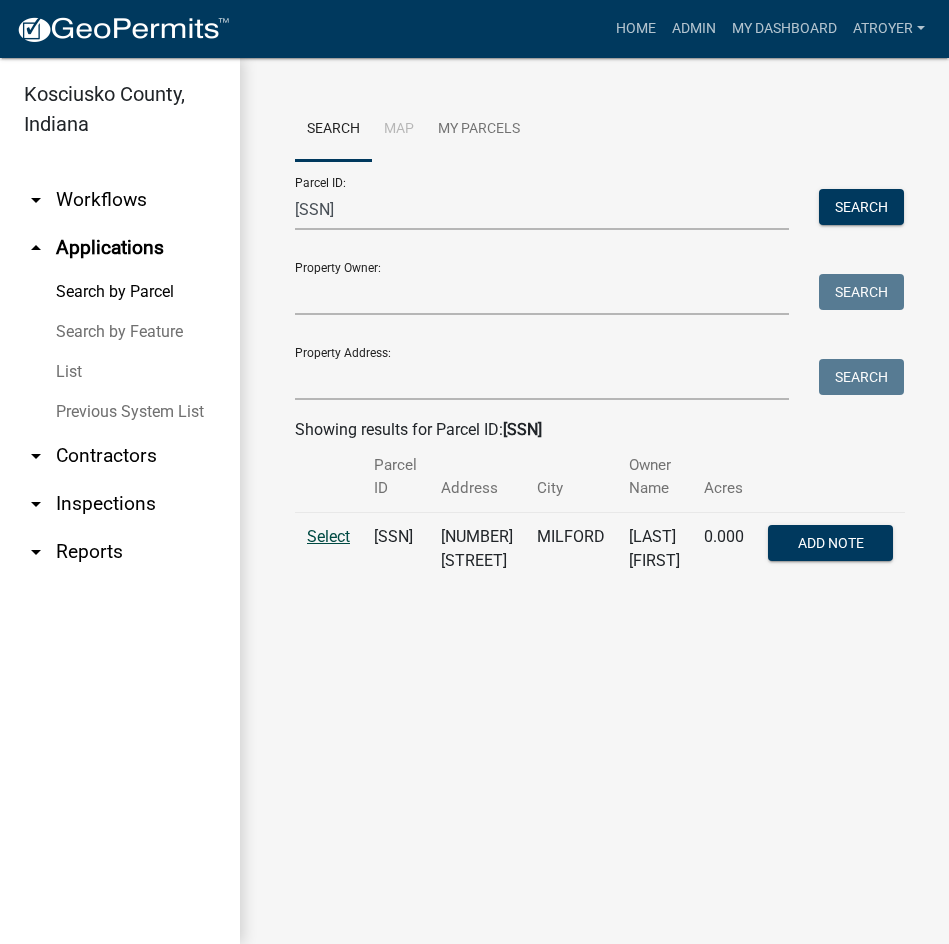 click on "Select" at bounding box center [328, 536] 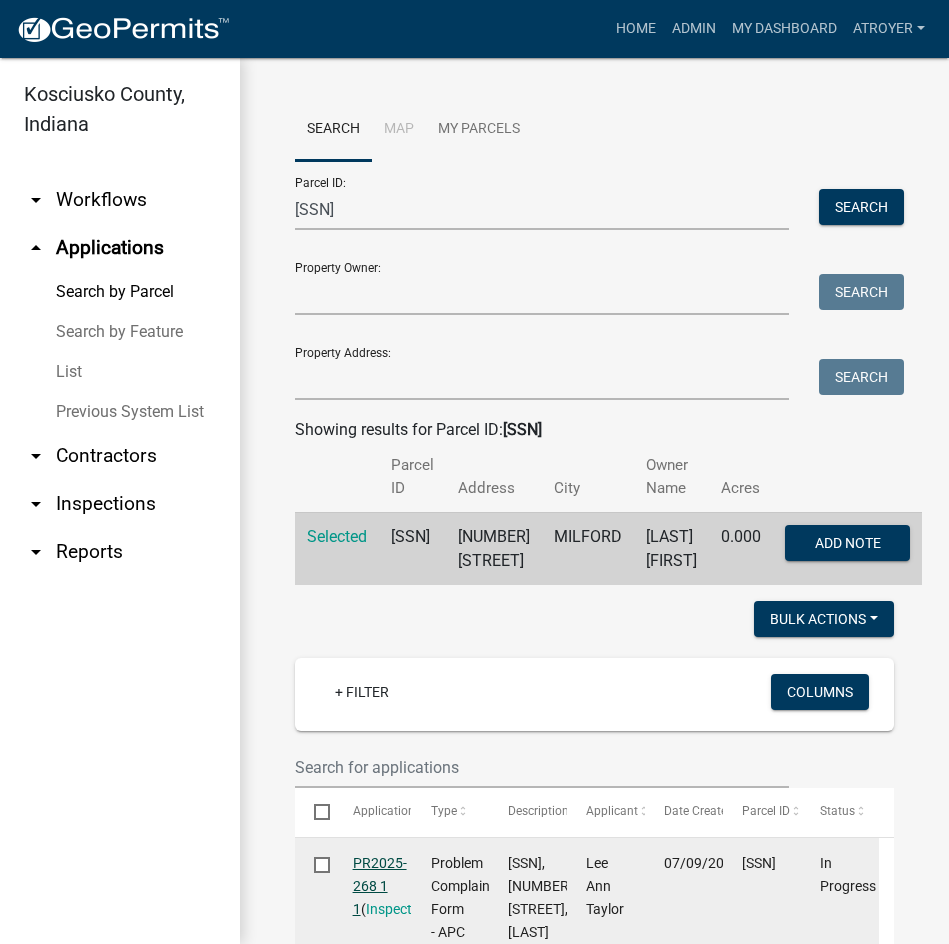click on "PR2025-268 1 1" 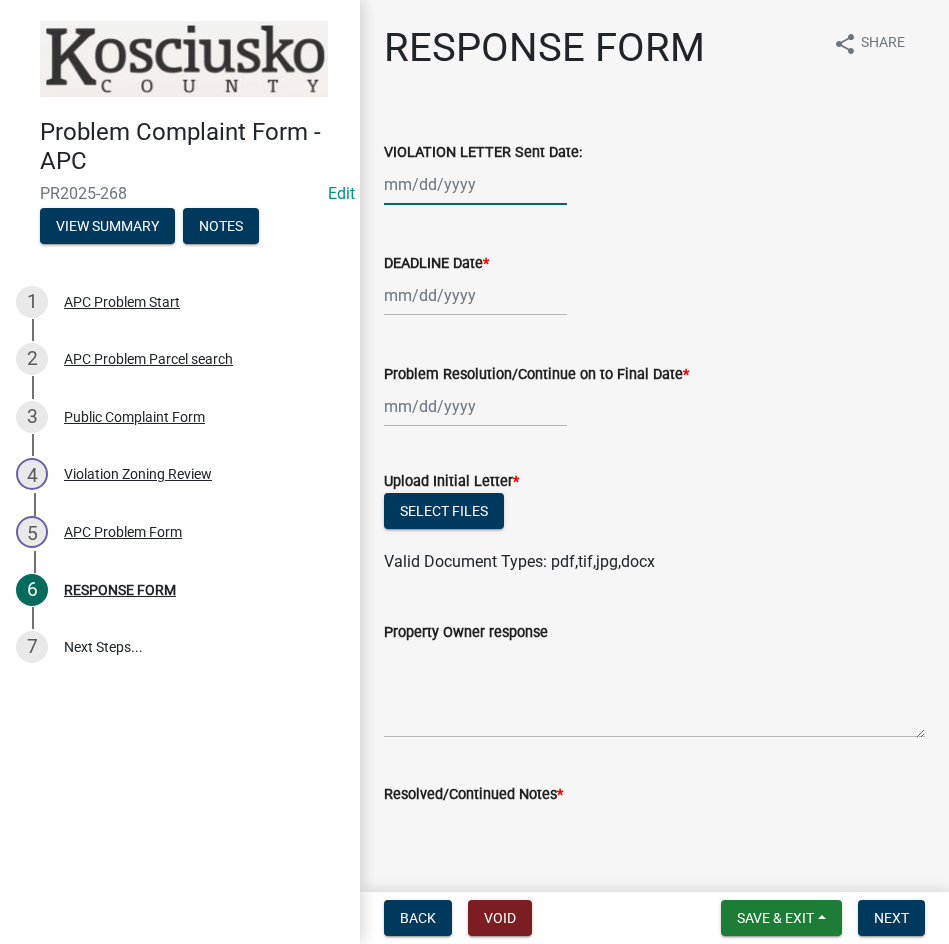 click 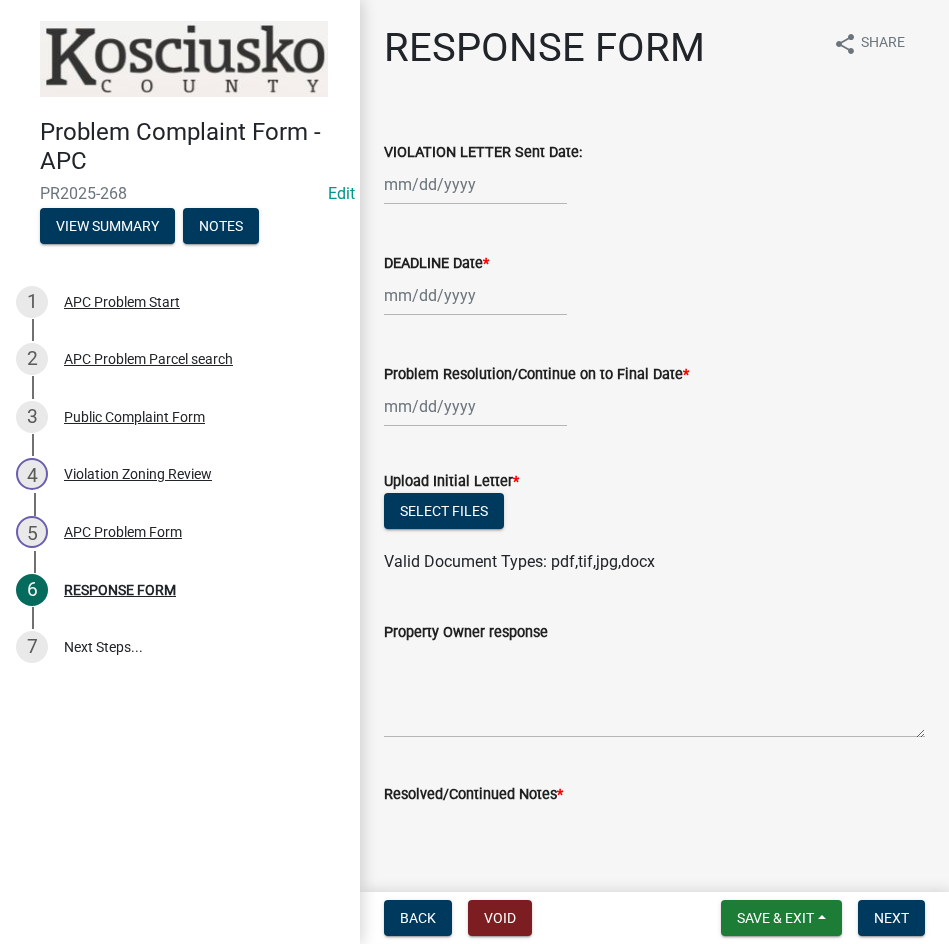 select on "8" 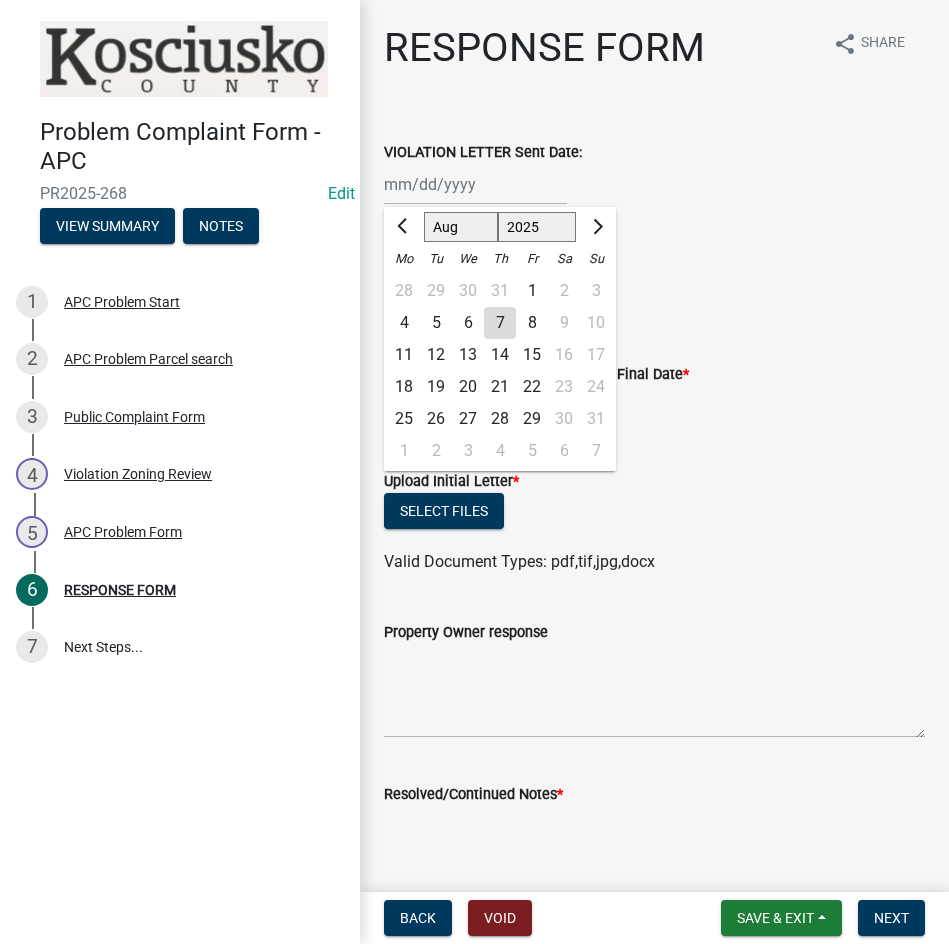 click on "5" 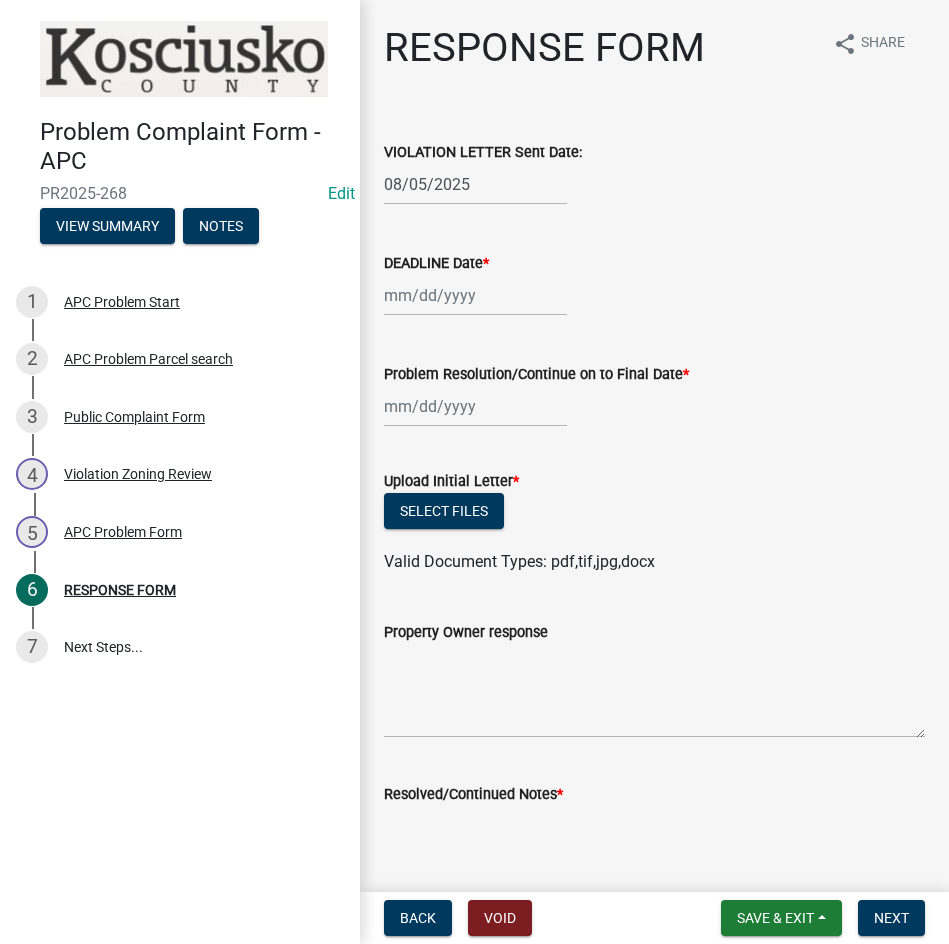click 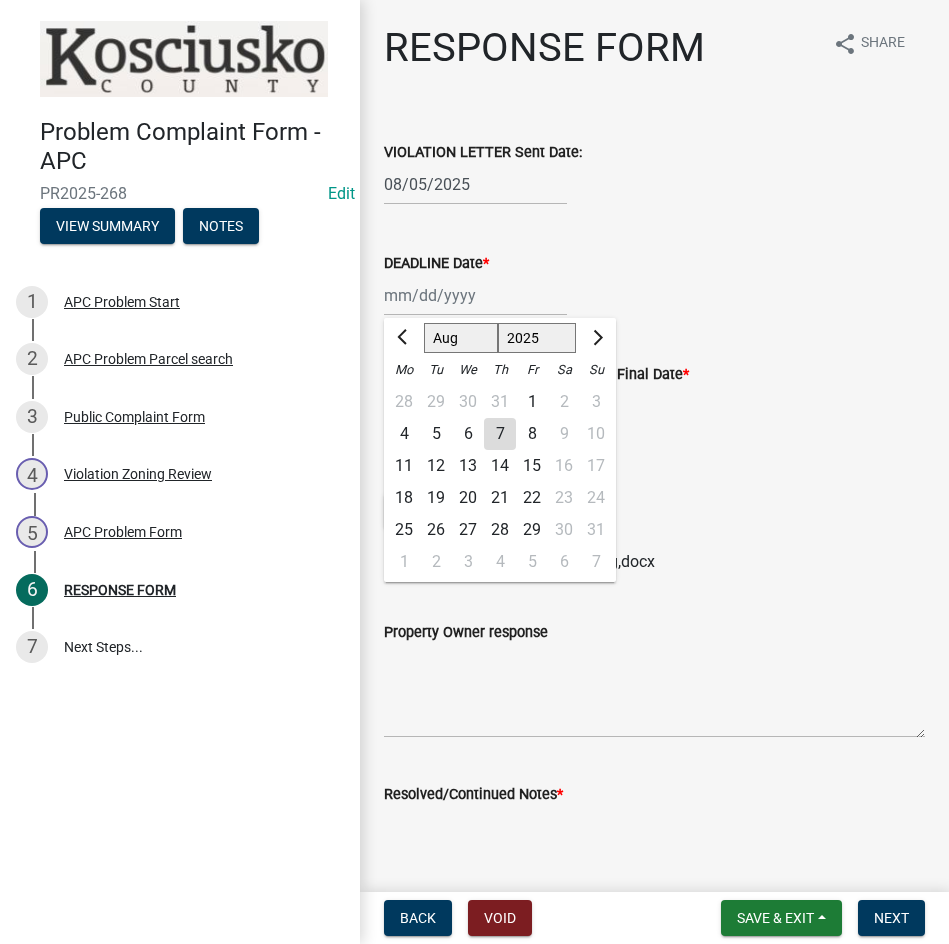 click on "19" 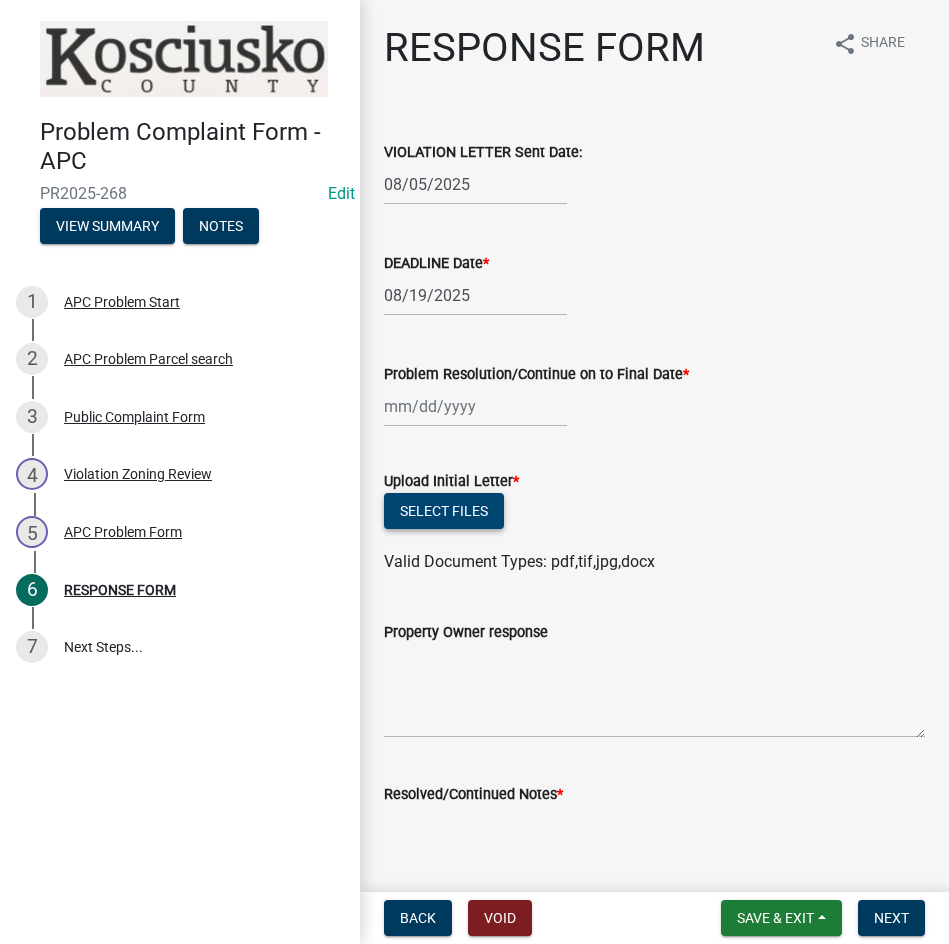 click on "Select files" 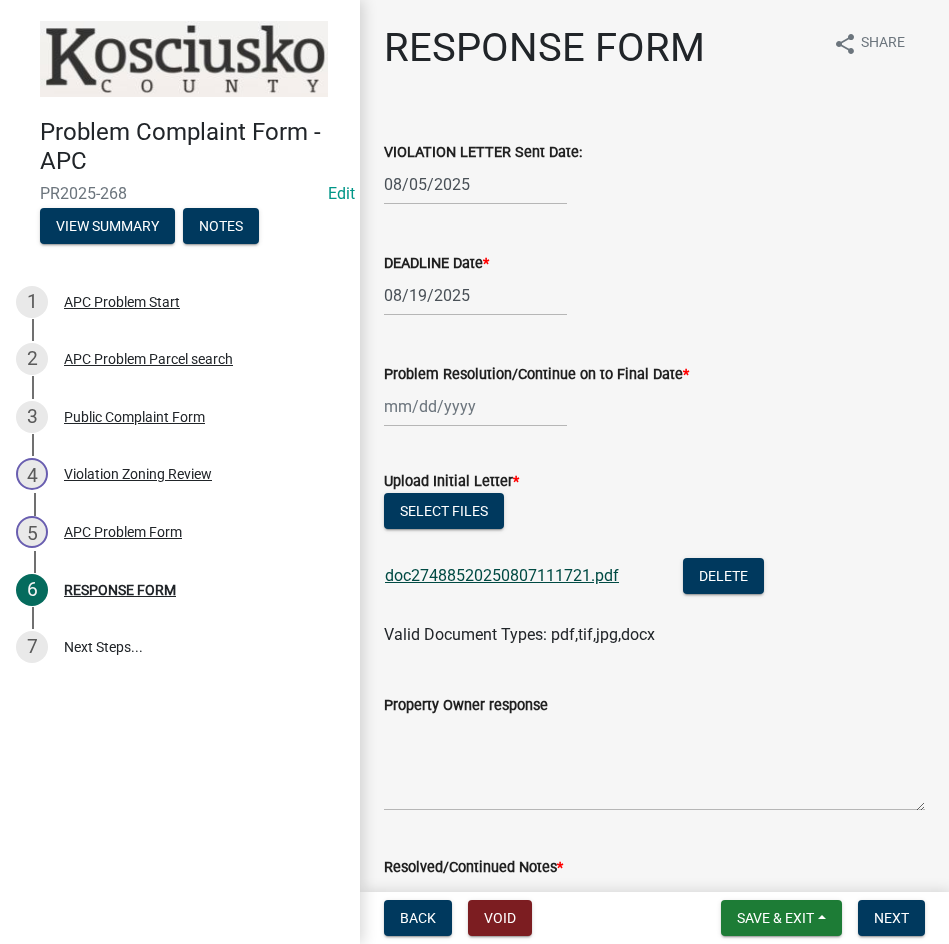 click on "doc27488520250807111721.pdf" 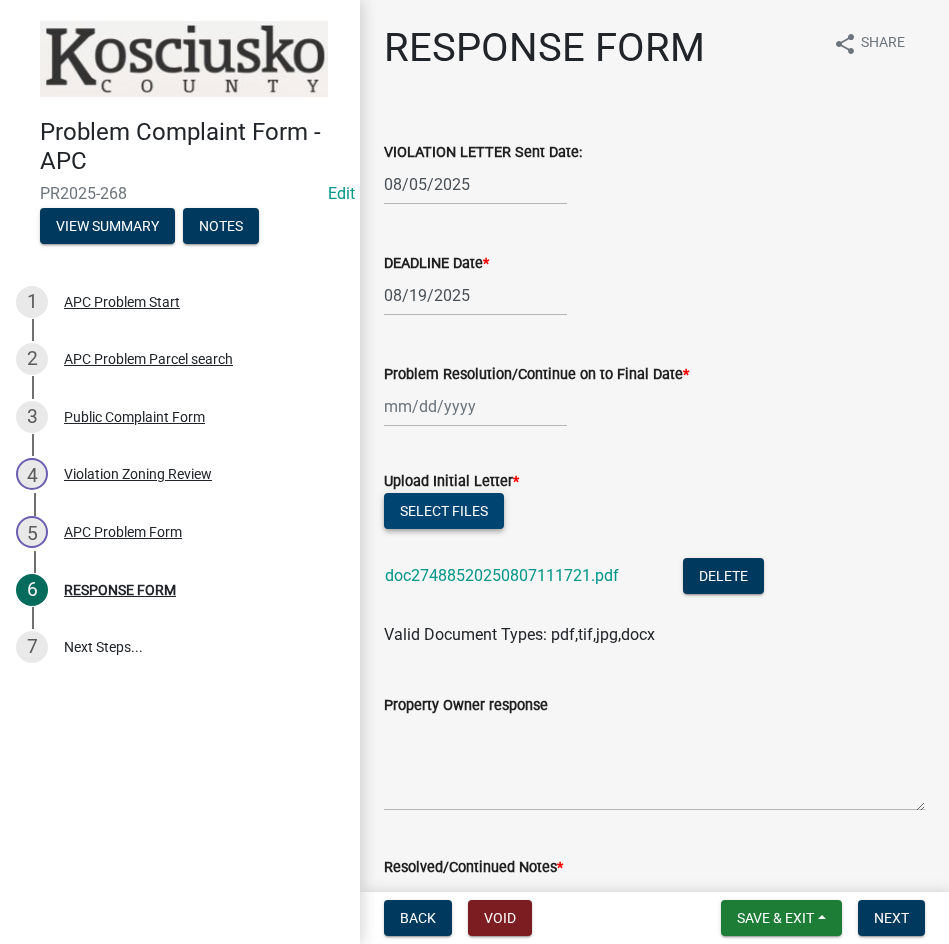 click on "Select files" 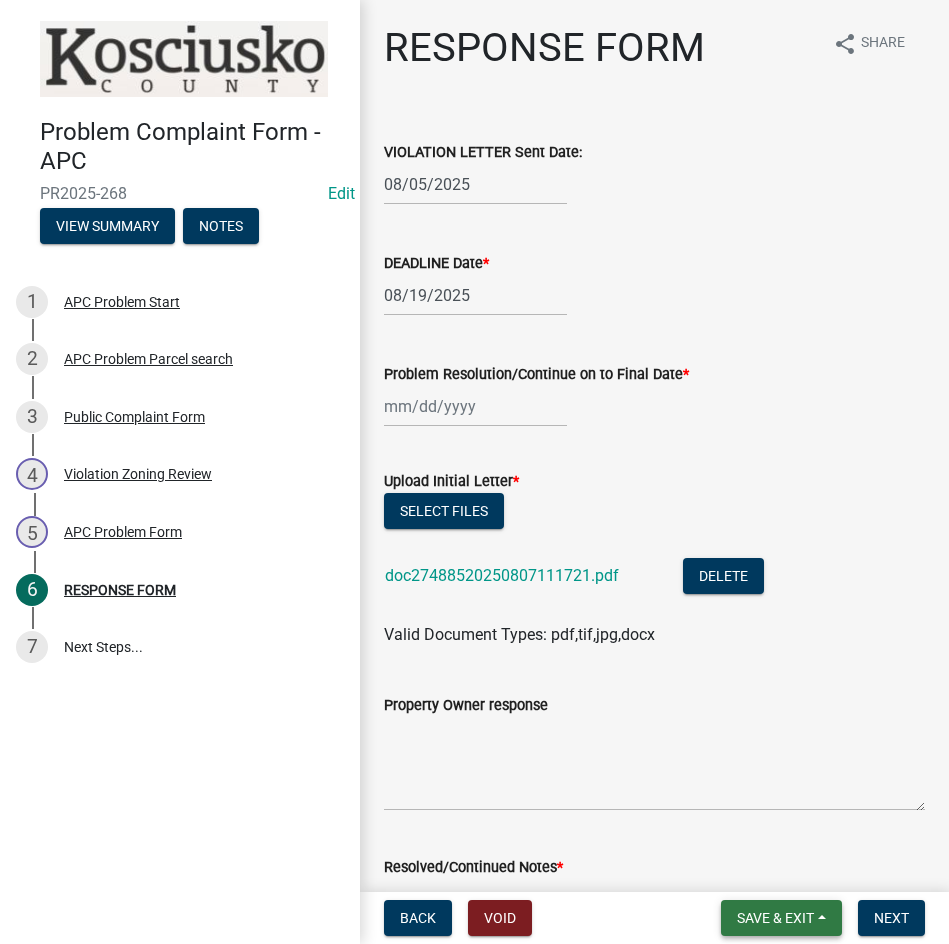 drag, startPoint x: 762, startPoint y: 911, endPoint x: 758, endPoint y: 891, distance: 20.396078 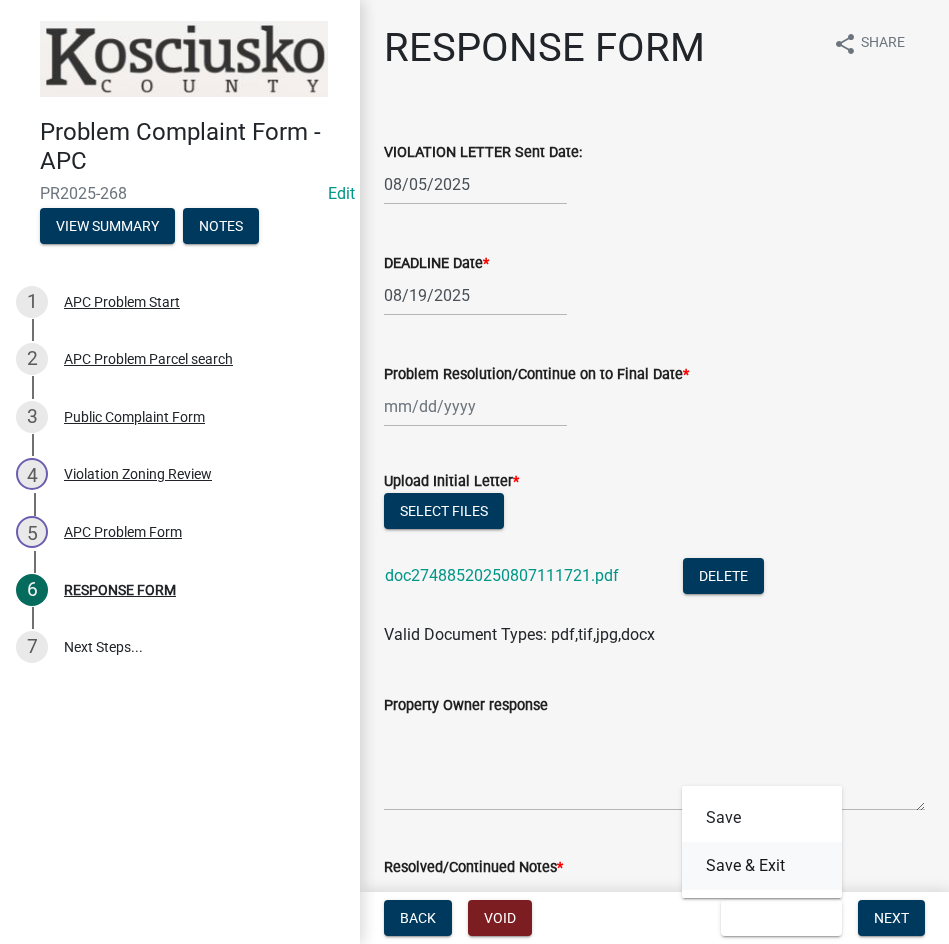 click on "Save & Exit" at bounding box center [762, 866] 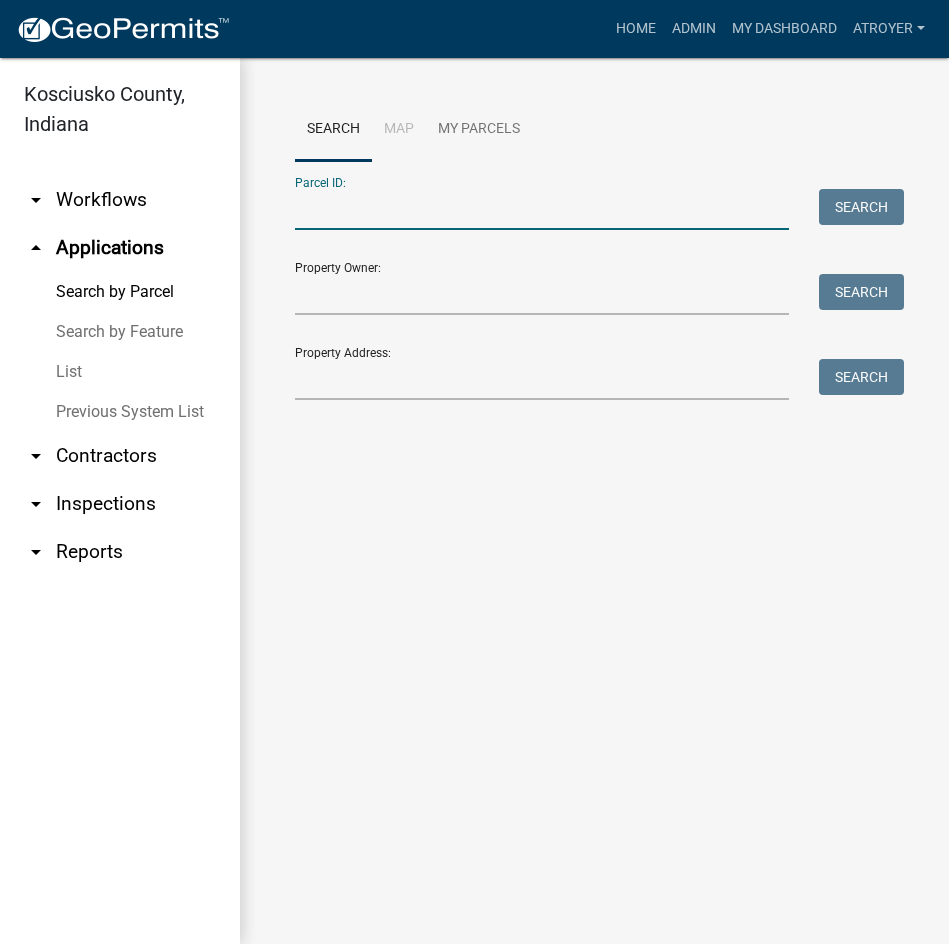 click on "Parcel ID:" at bounding box center (542, 209) 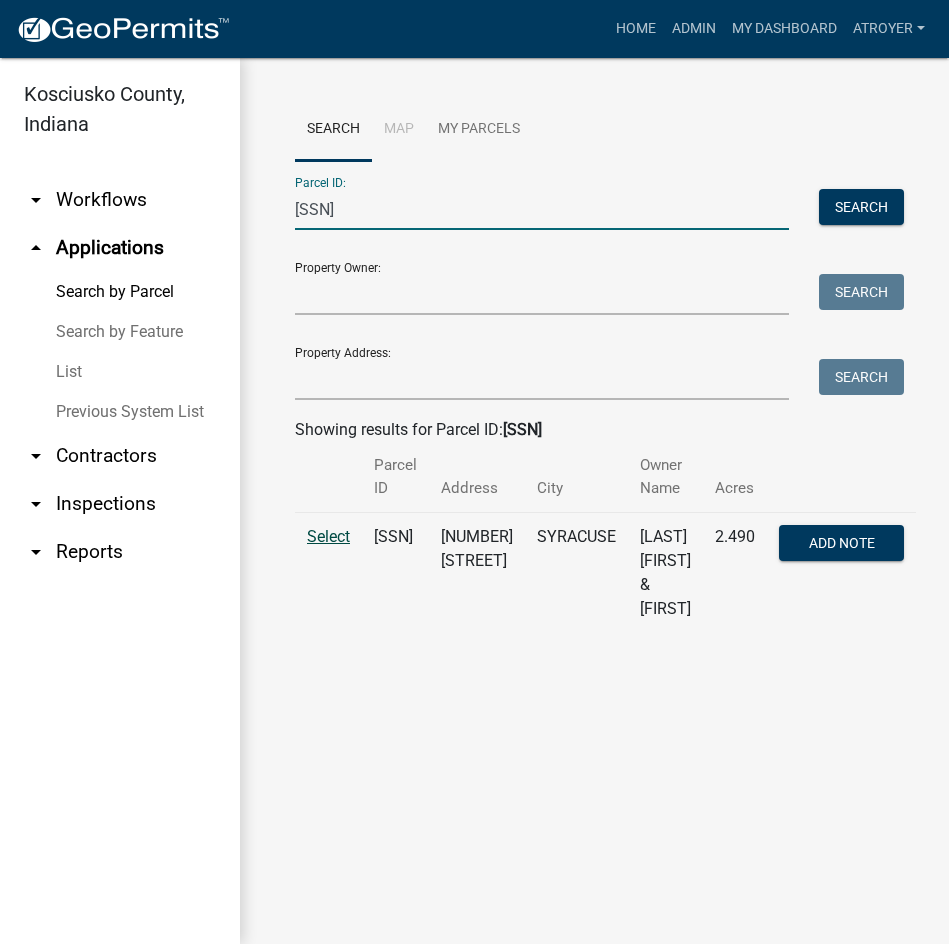 type on "[SSN]" 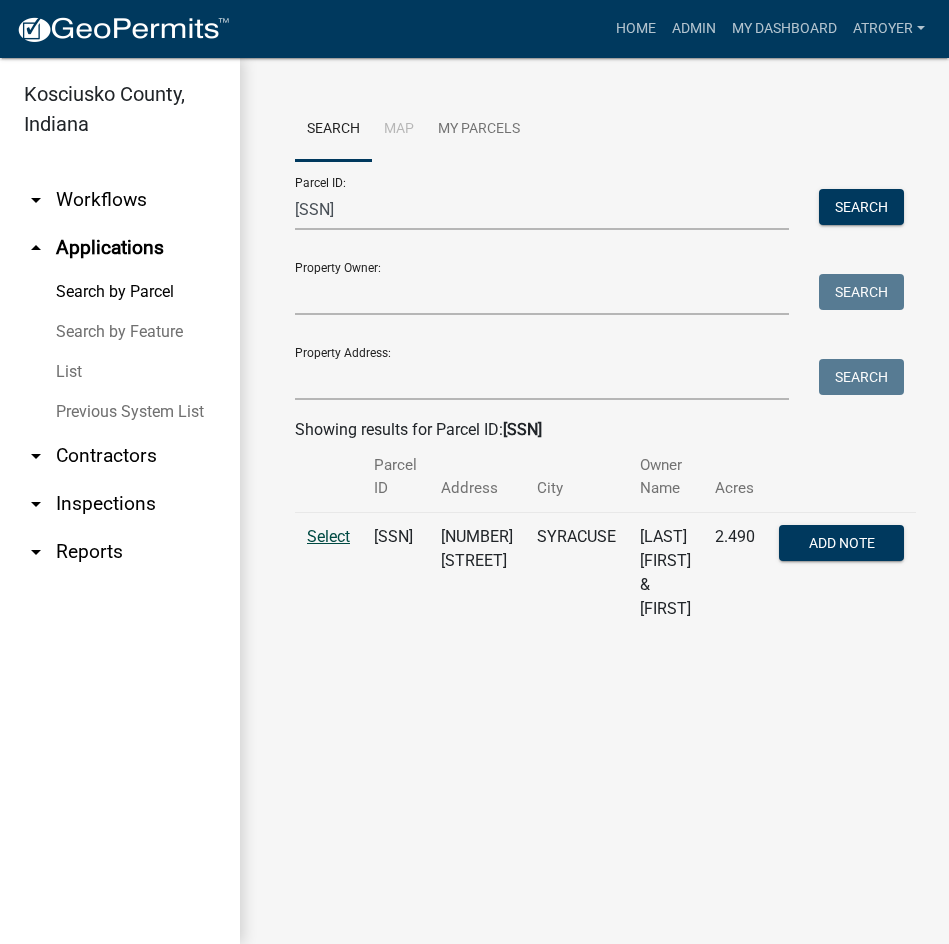 click on "Select" at bounding box center (328, 536) 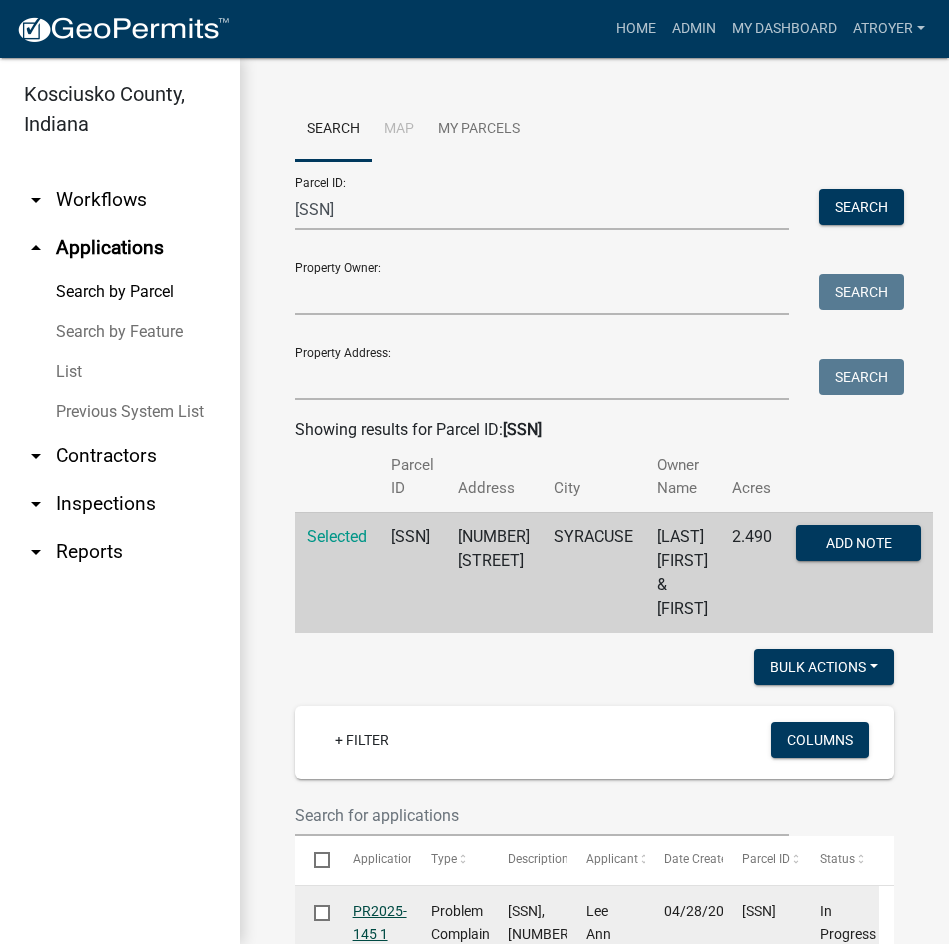 click on "PR2025-145 1 1" 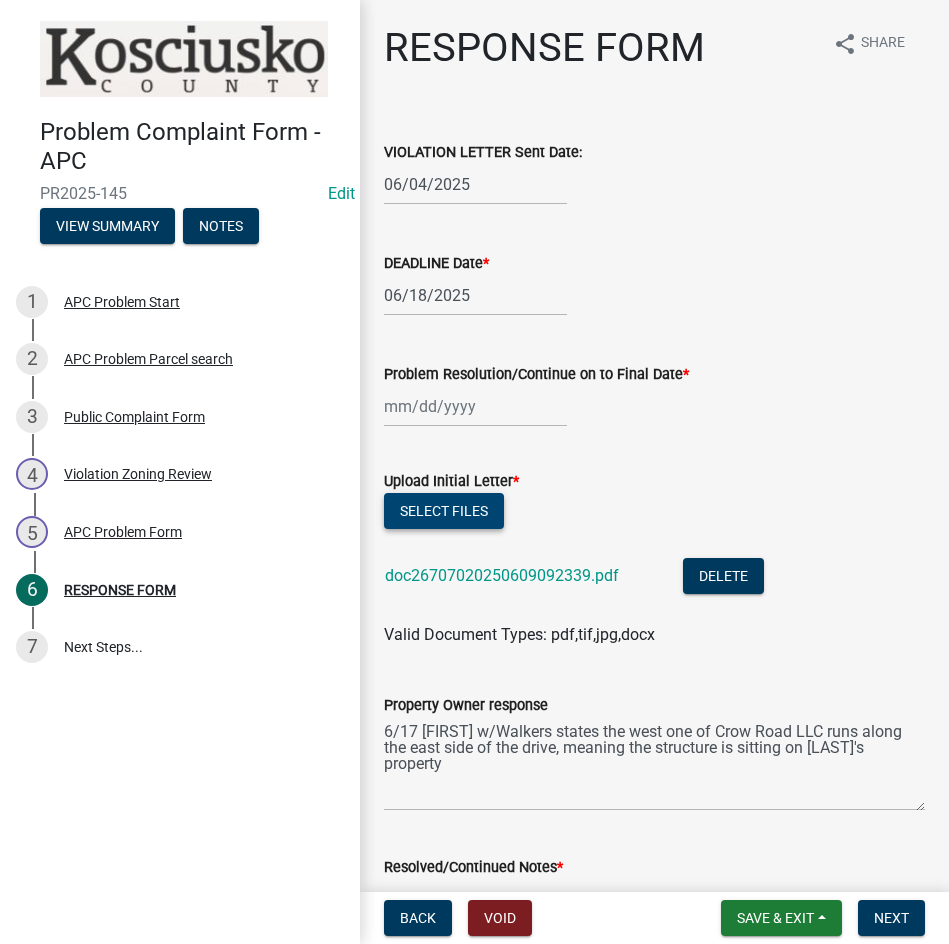 click on "Select files" 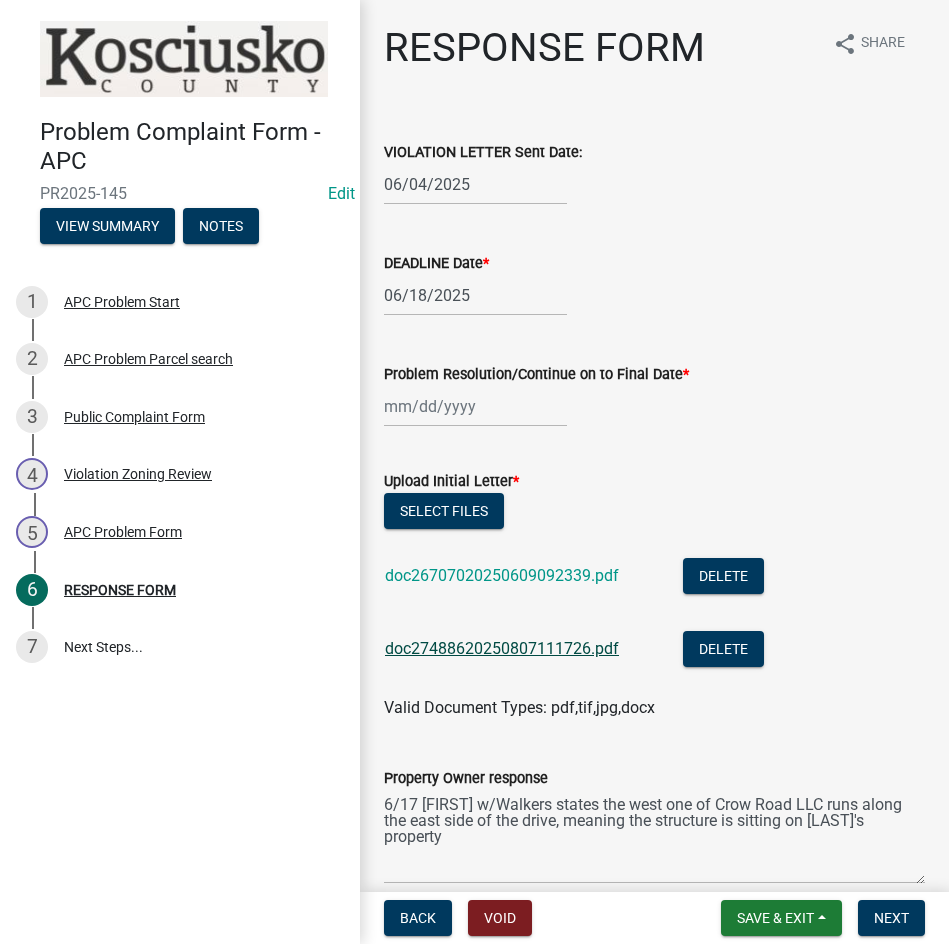 click on "doc27488620250807111726.pdf" 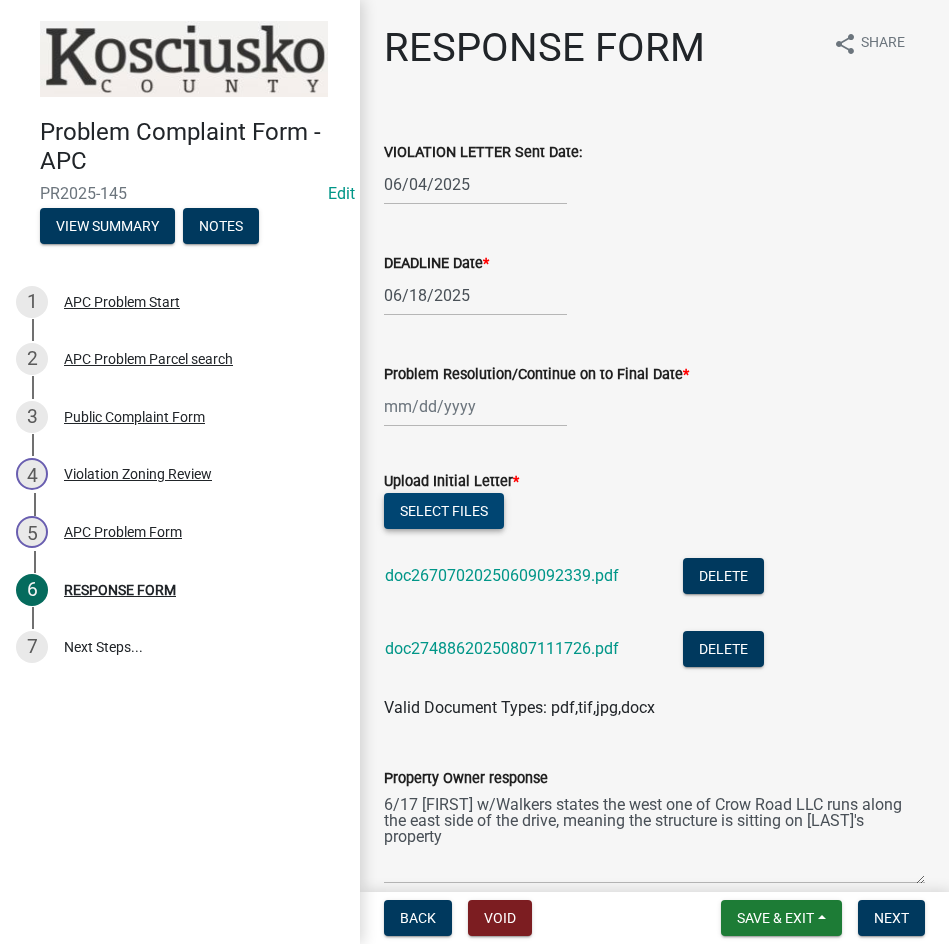 click on "Select files" 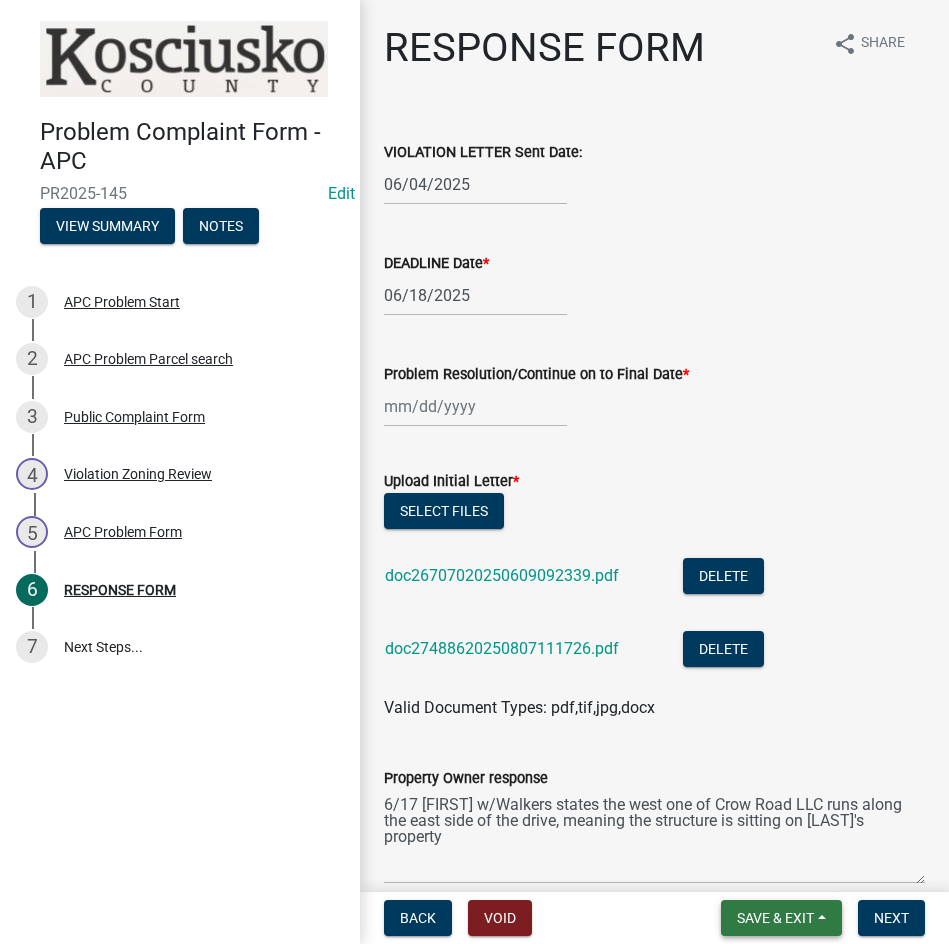 click on "Save & Exit" at bounding box center (775, 918) 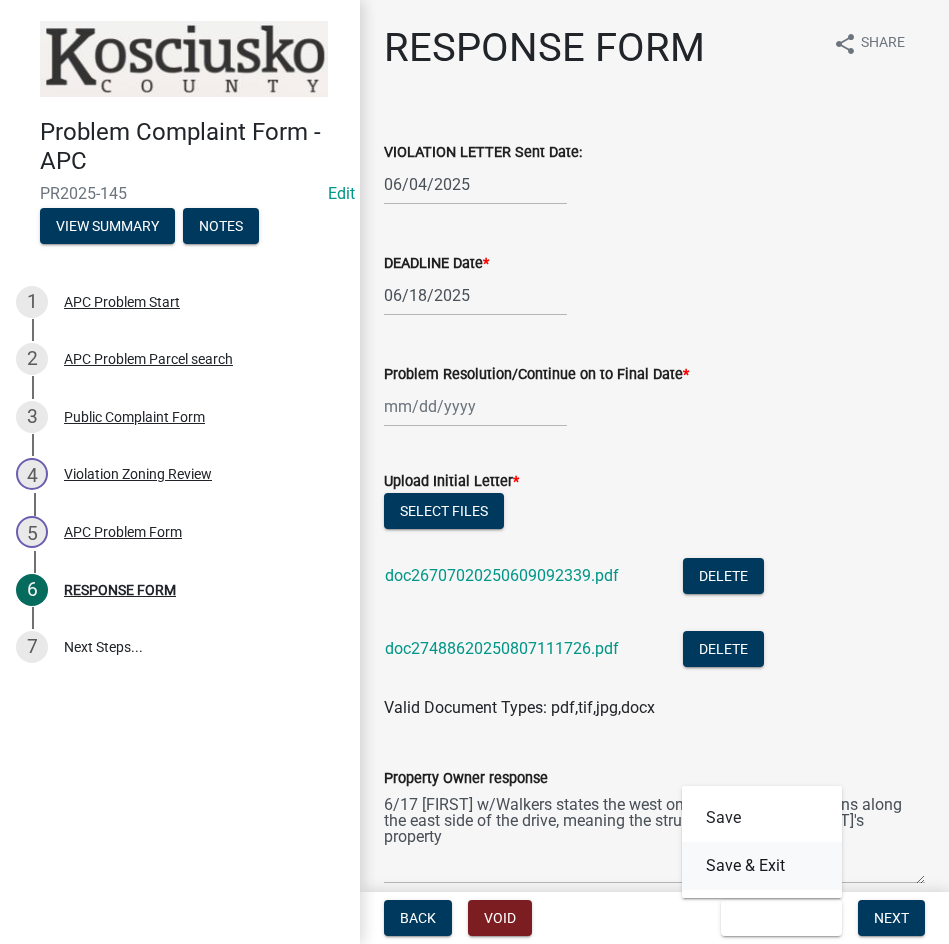 click on "Save & Exit" at bounding box center (762, 866) 